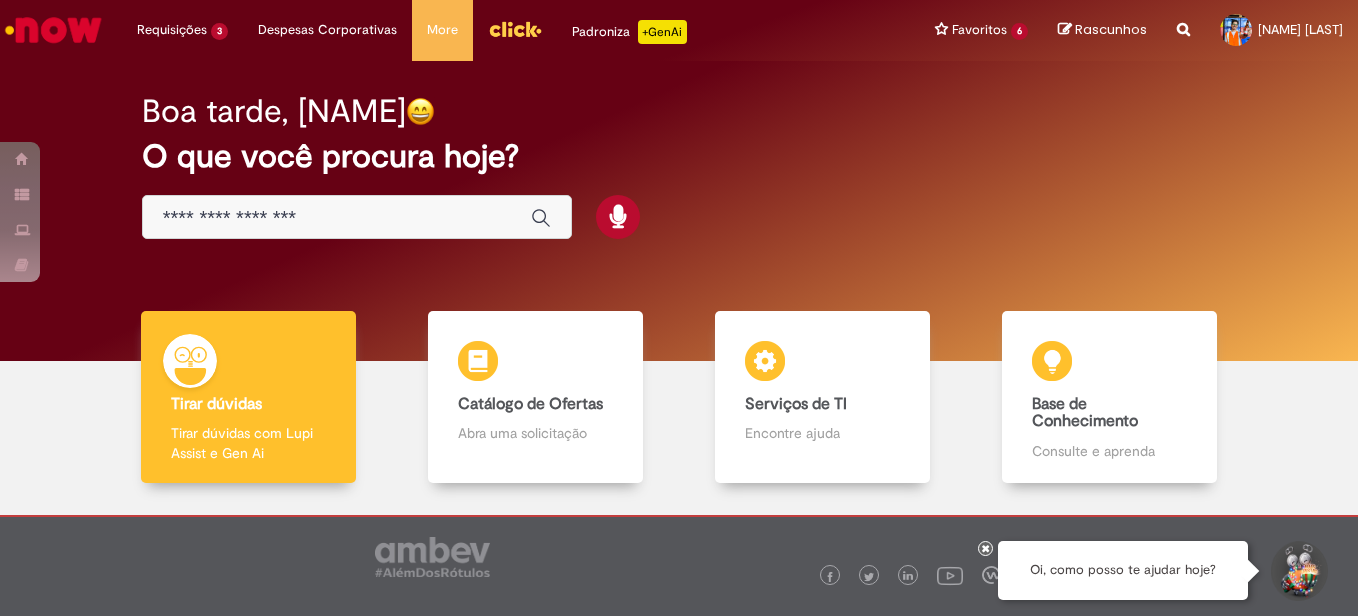 scroll, scrollTop: 0, scrollLeft: 0, axis: both 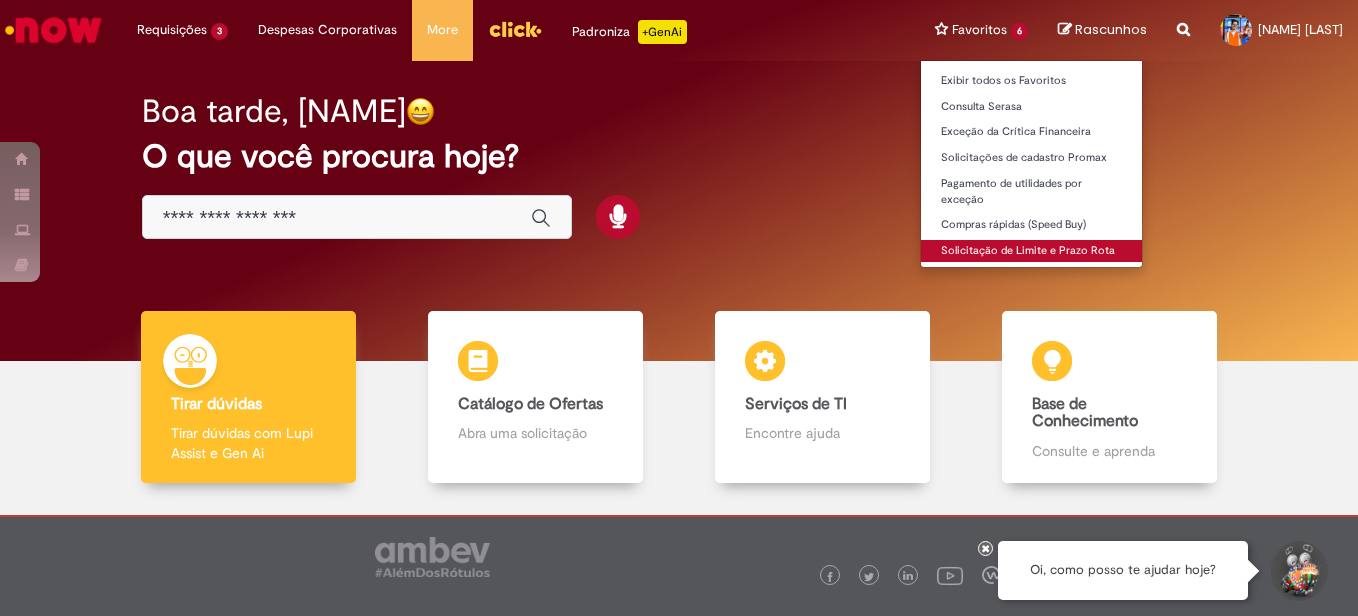 click on "Solicitação de Limite e Prazo Rota" at bounding box center [1031, 251] 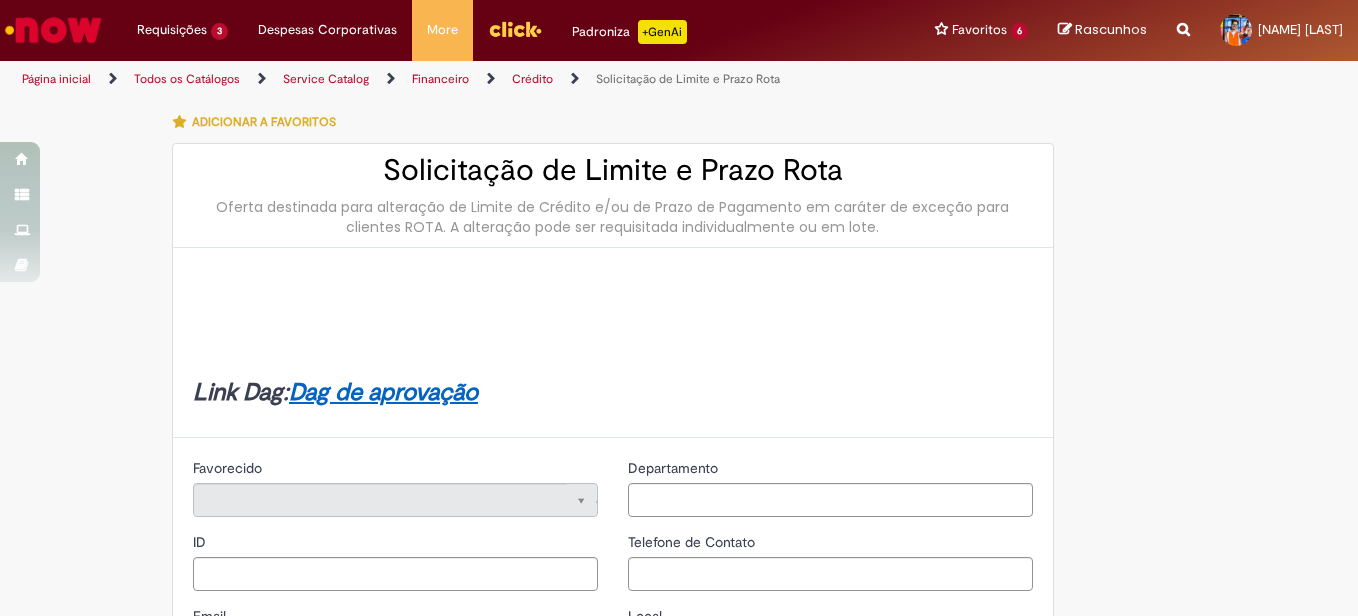 type on "********" 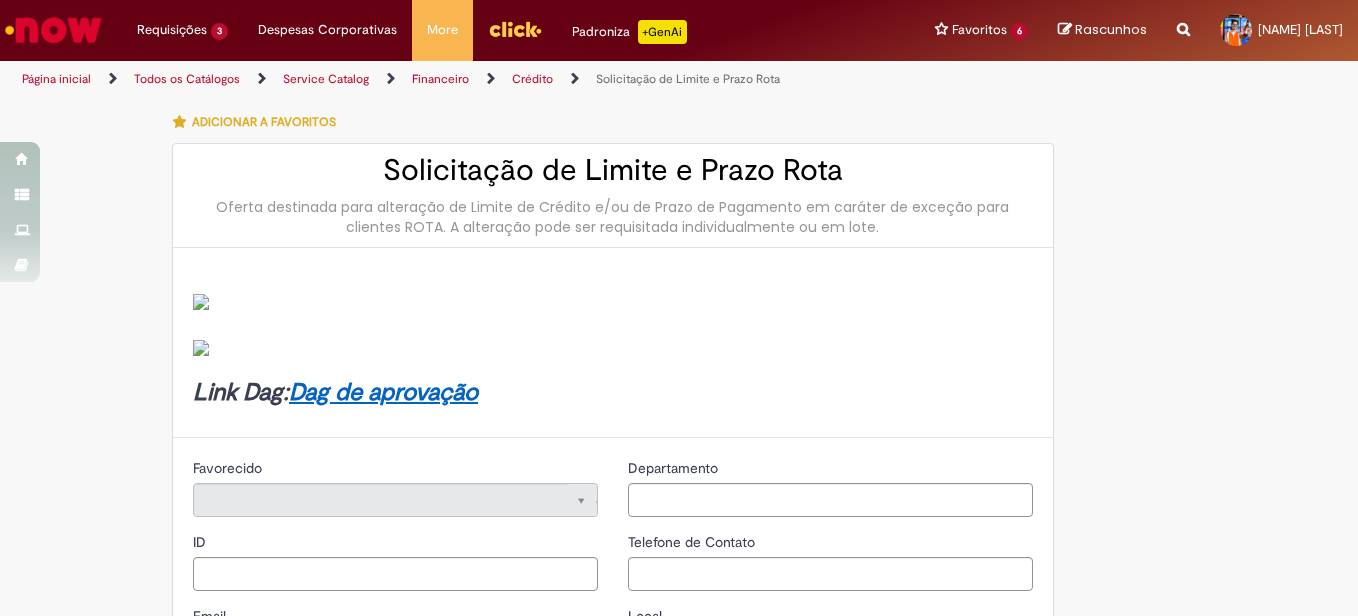 type on "**********" 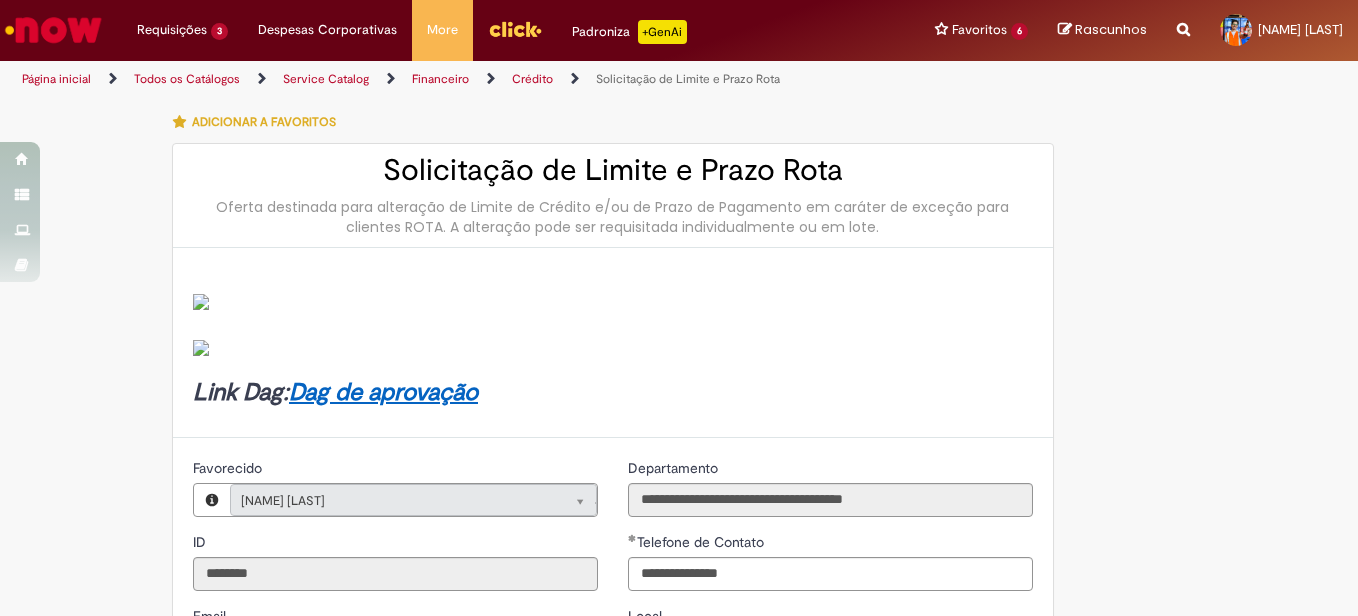 type on "**********" 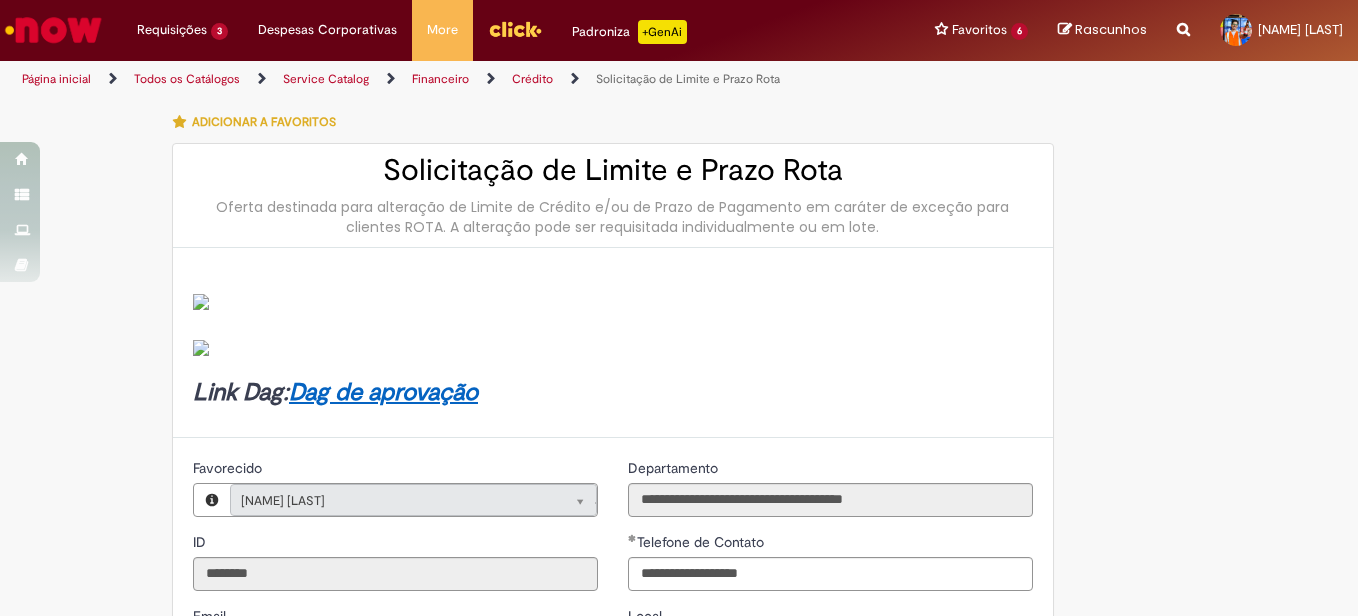 type on "**********" 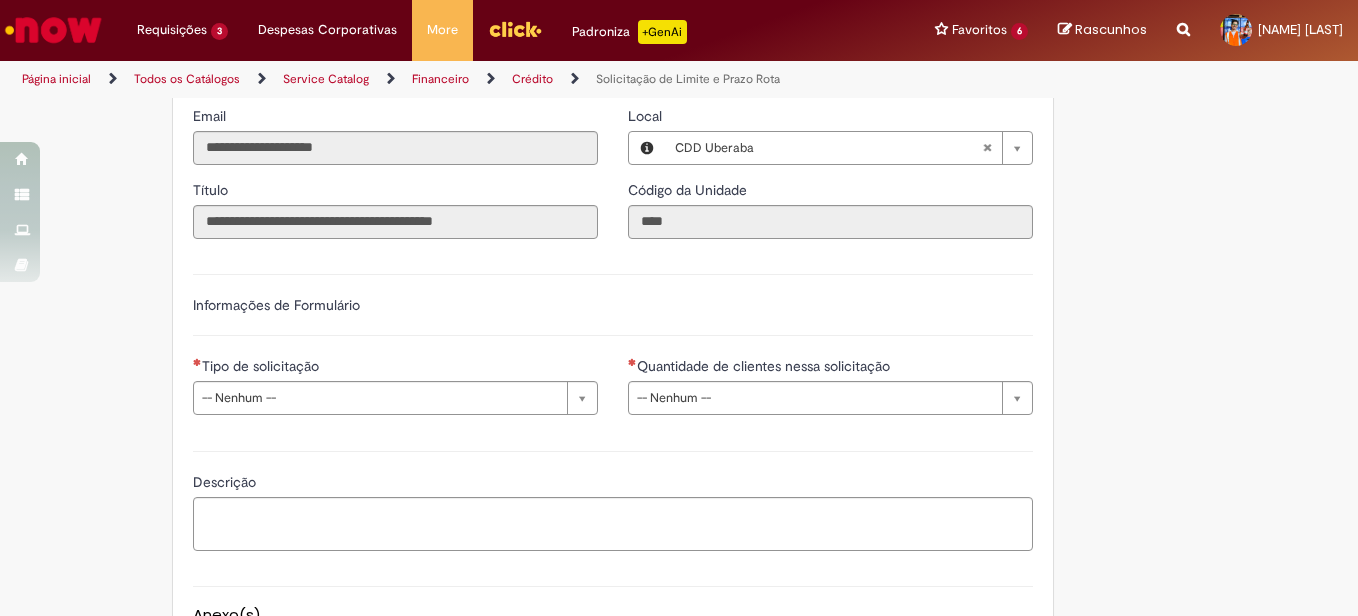scroll, scrollTop: 600, scrollLeft: 0, axis: vertical 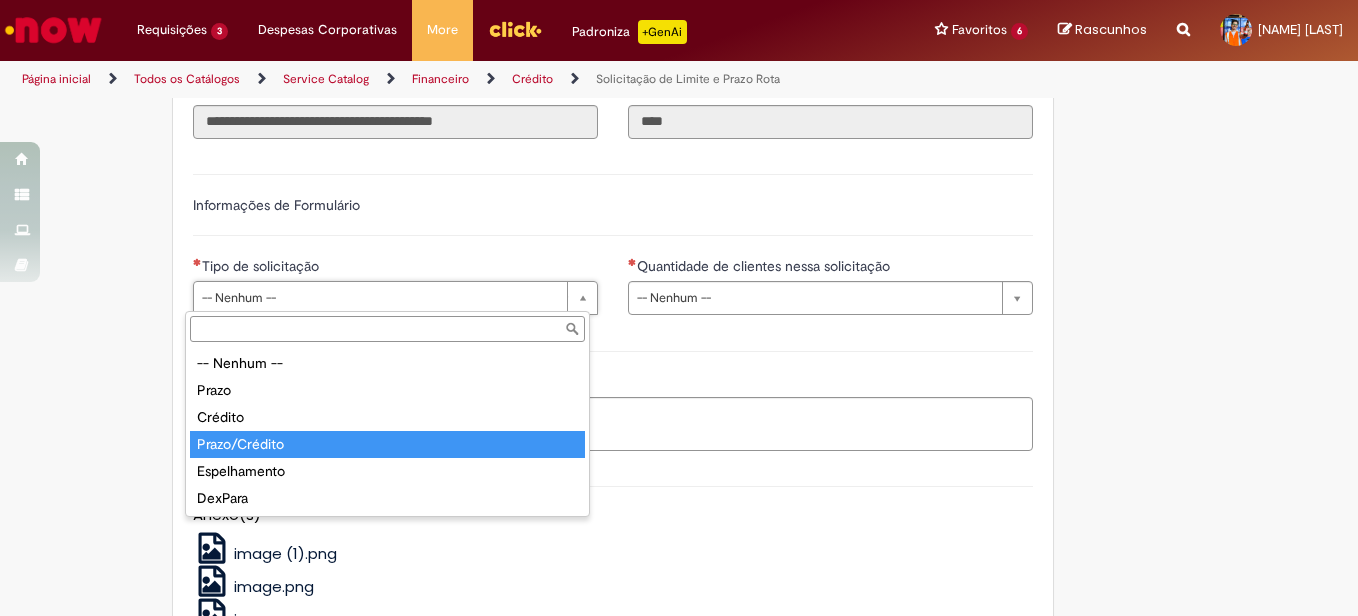 type on "**********" 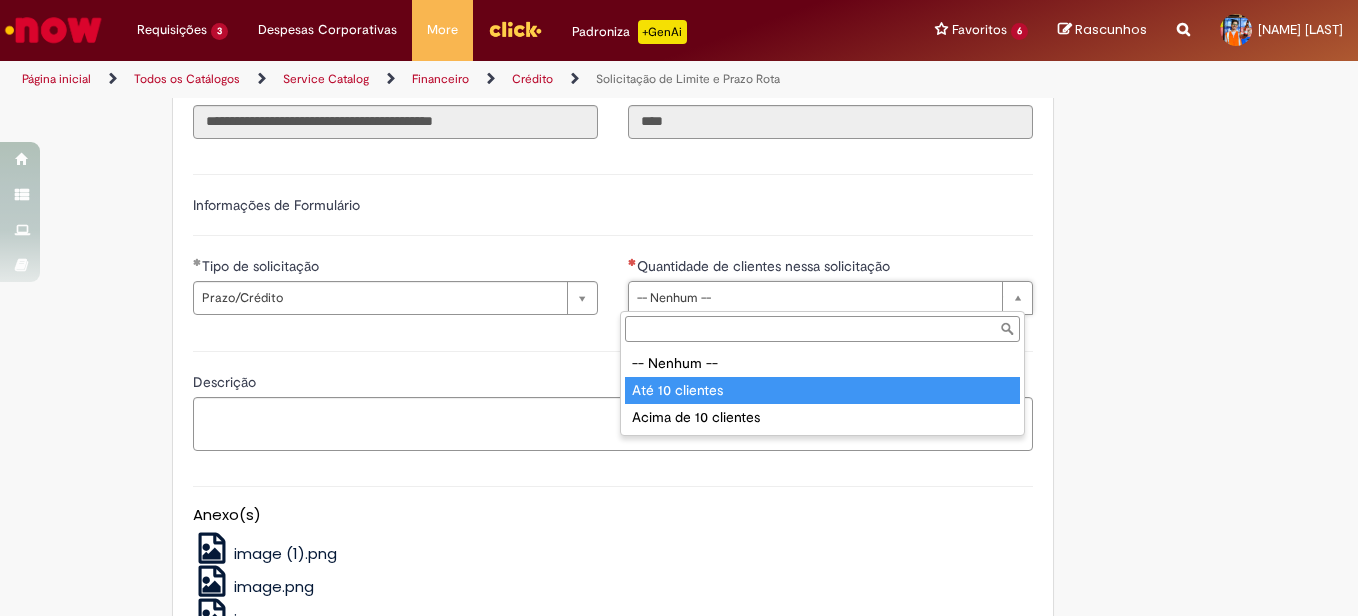 type on "**********" 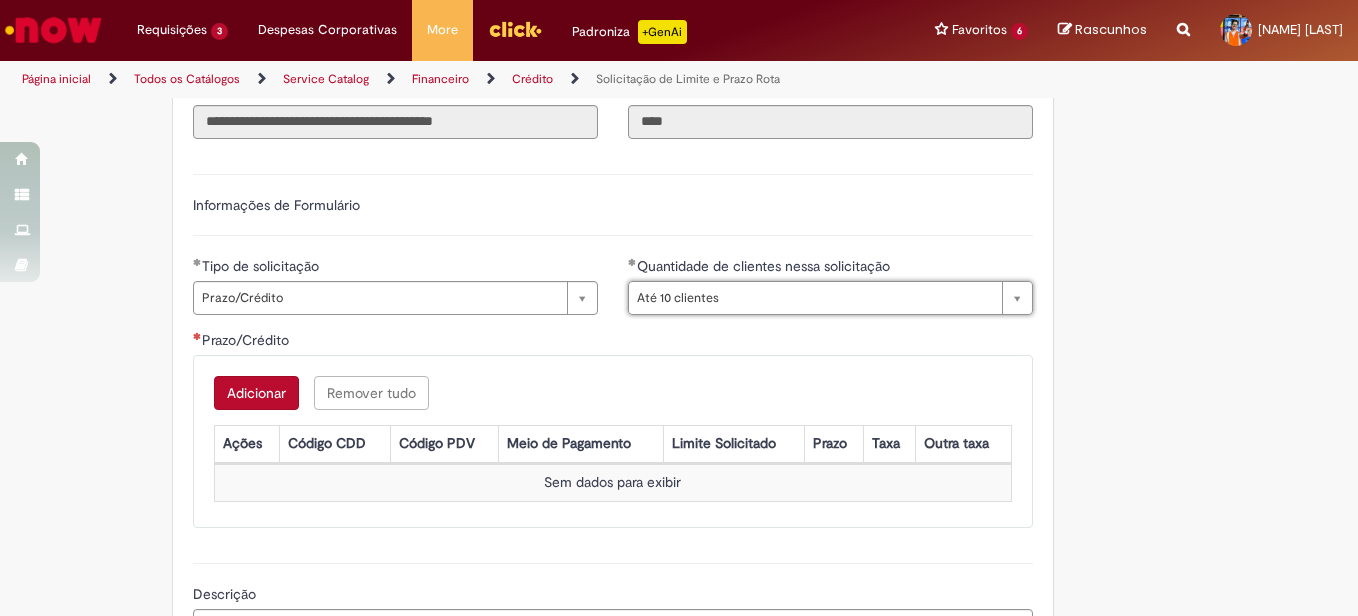 click on "Adicionar" at bounding box center [256, 393] 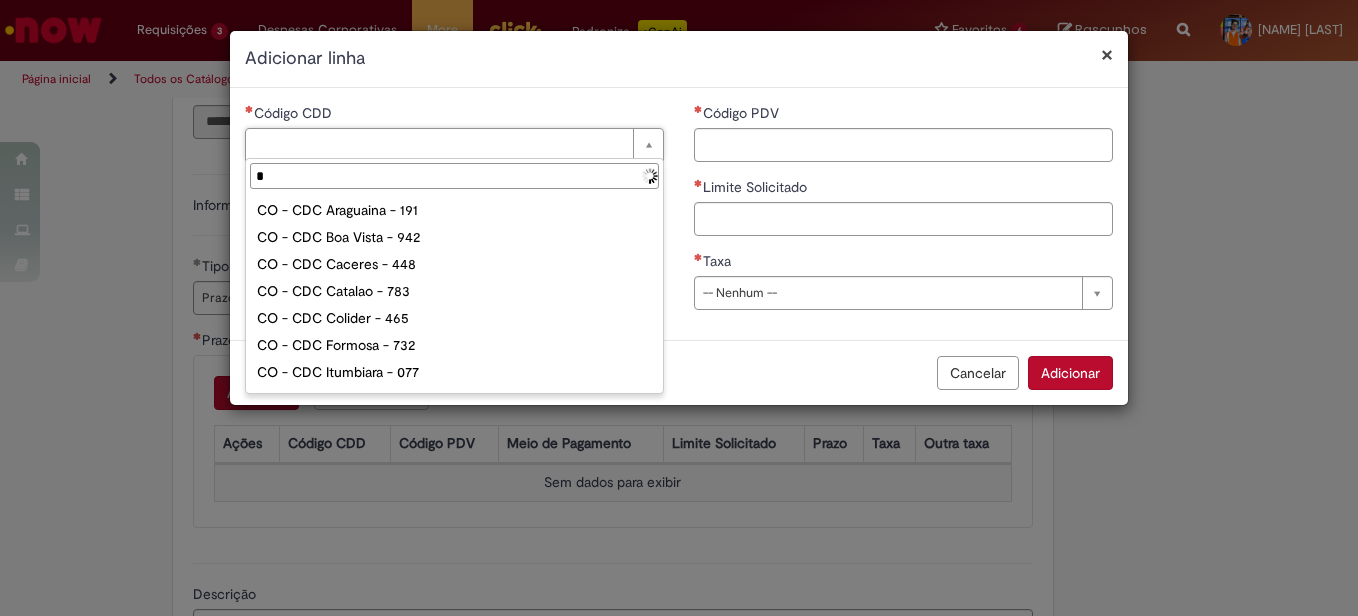 type on "**" 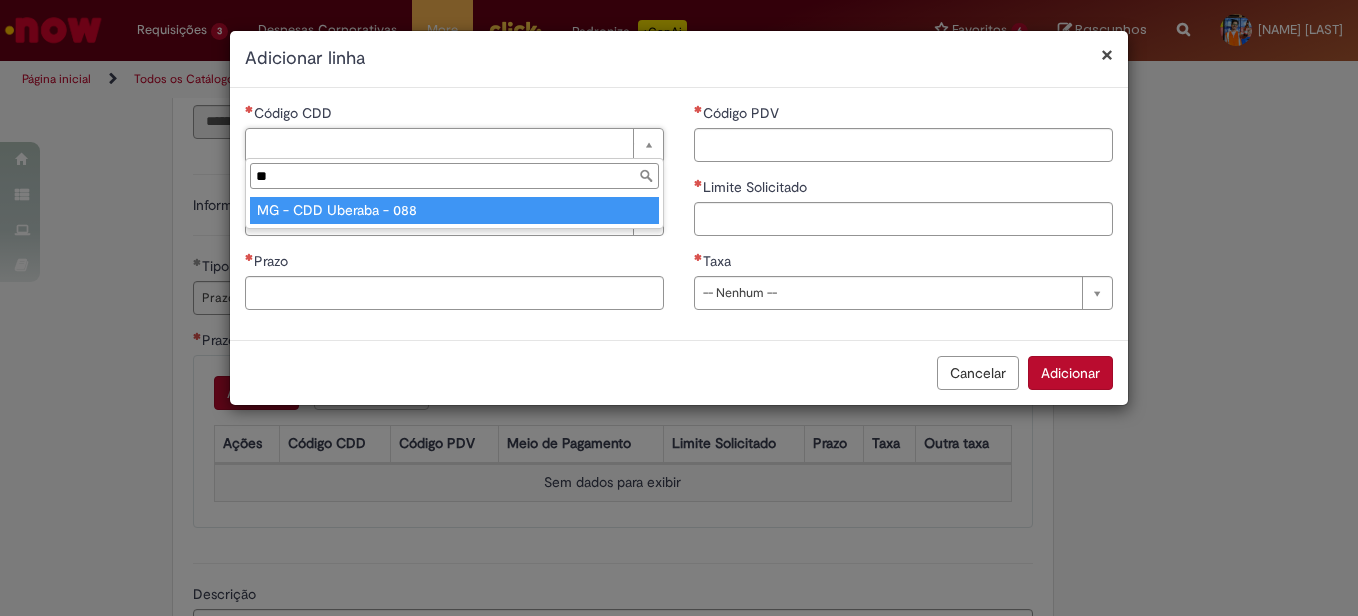 type on "**********" 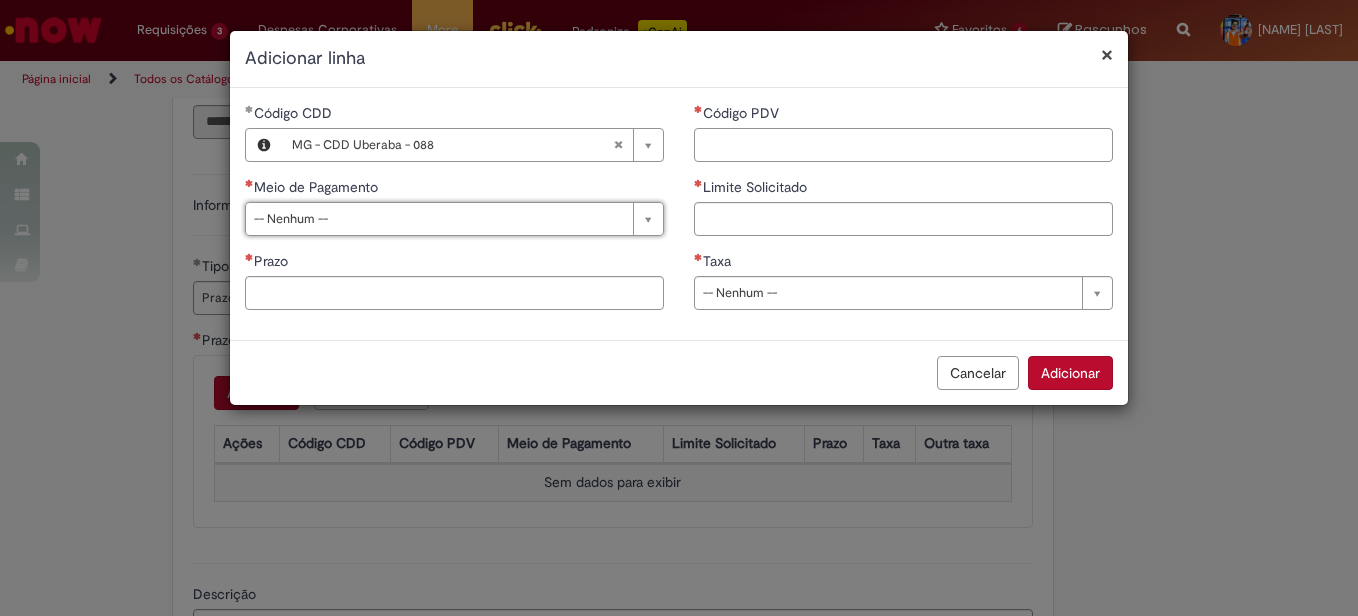 click on "Código PDV" at bounding box center (903, 145) 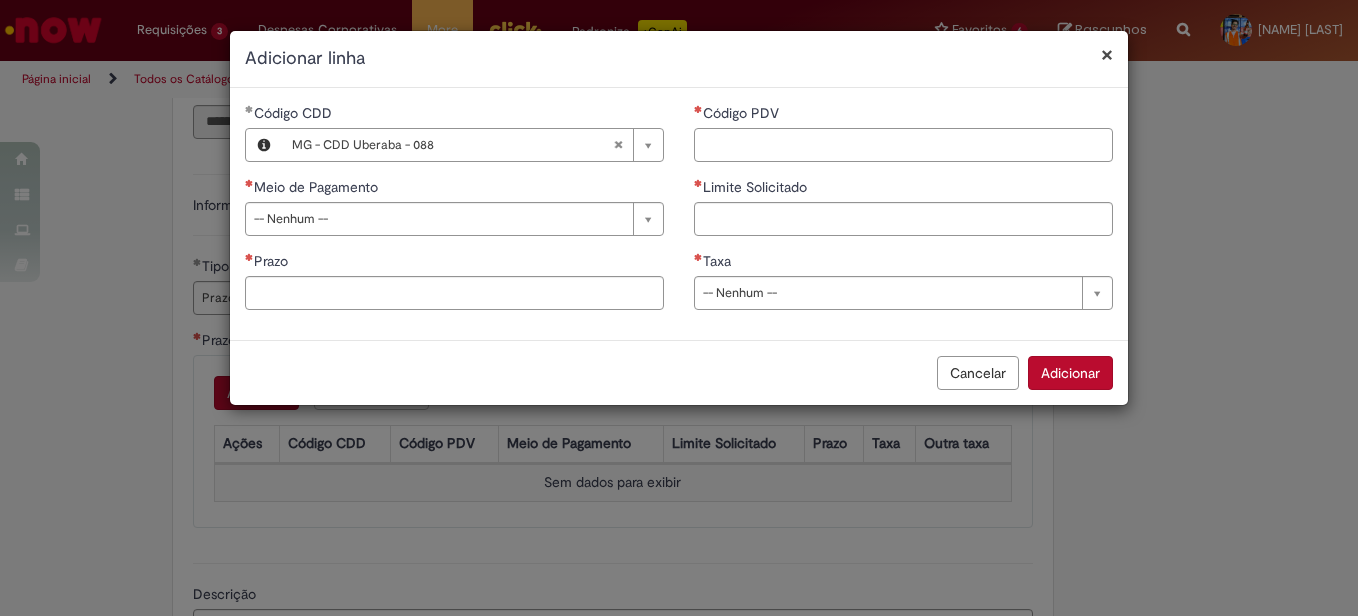 paste on "*****" 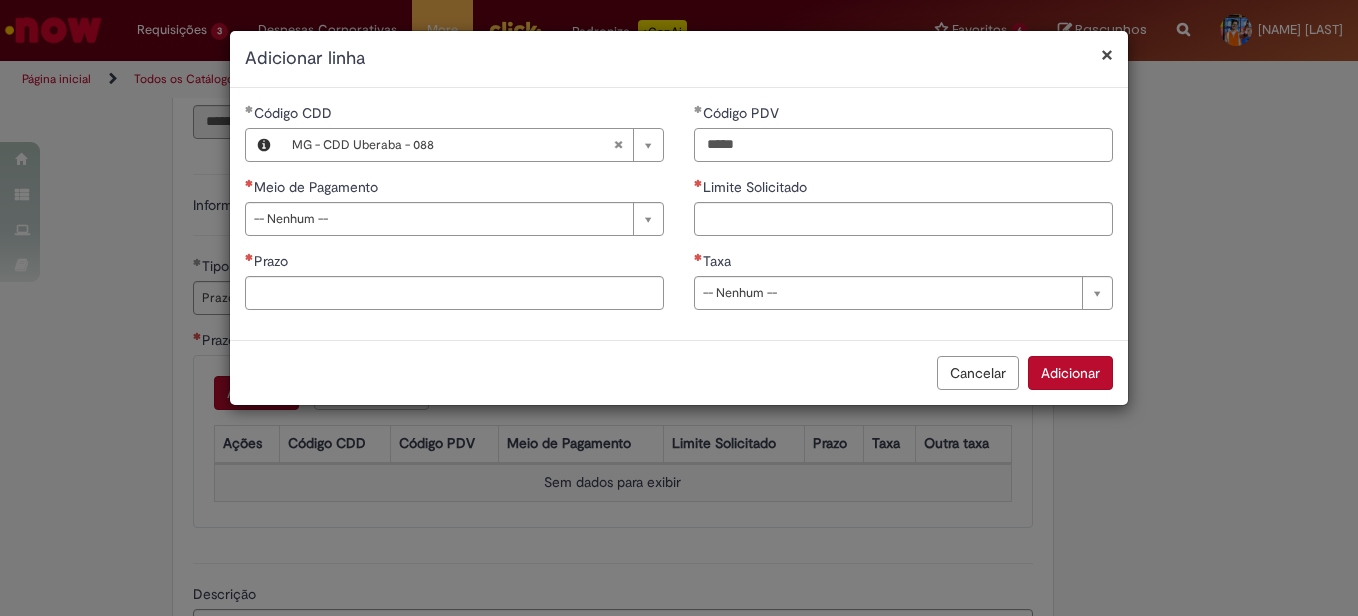 type on "*****" 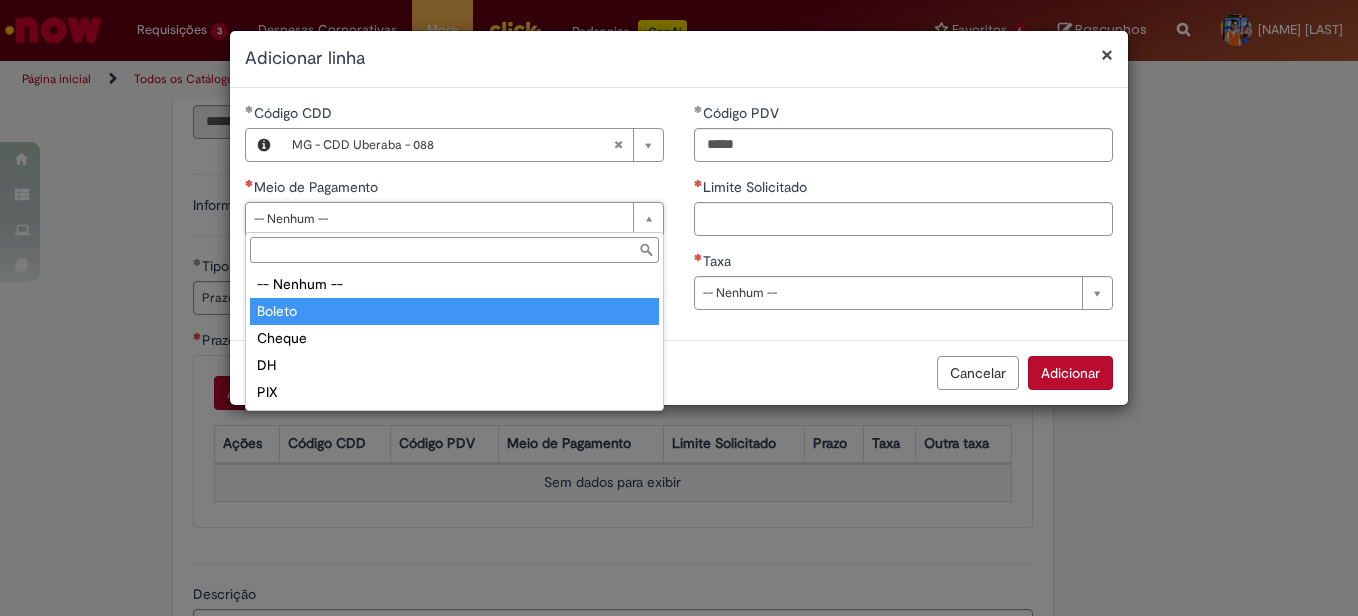 type on "******" 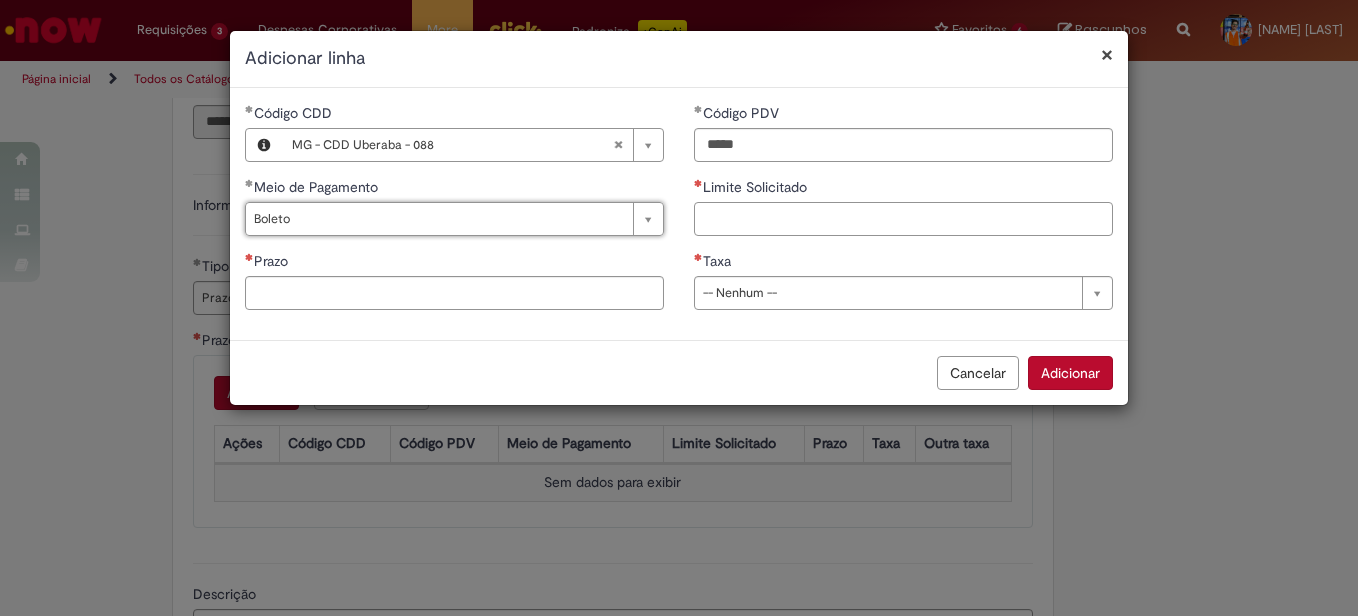 click on "Limite Solicitado" at bounding box center [903, 219] 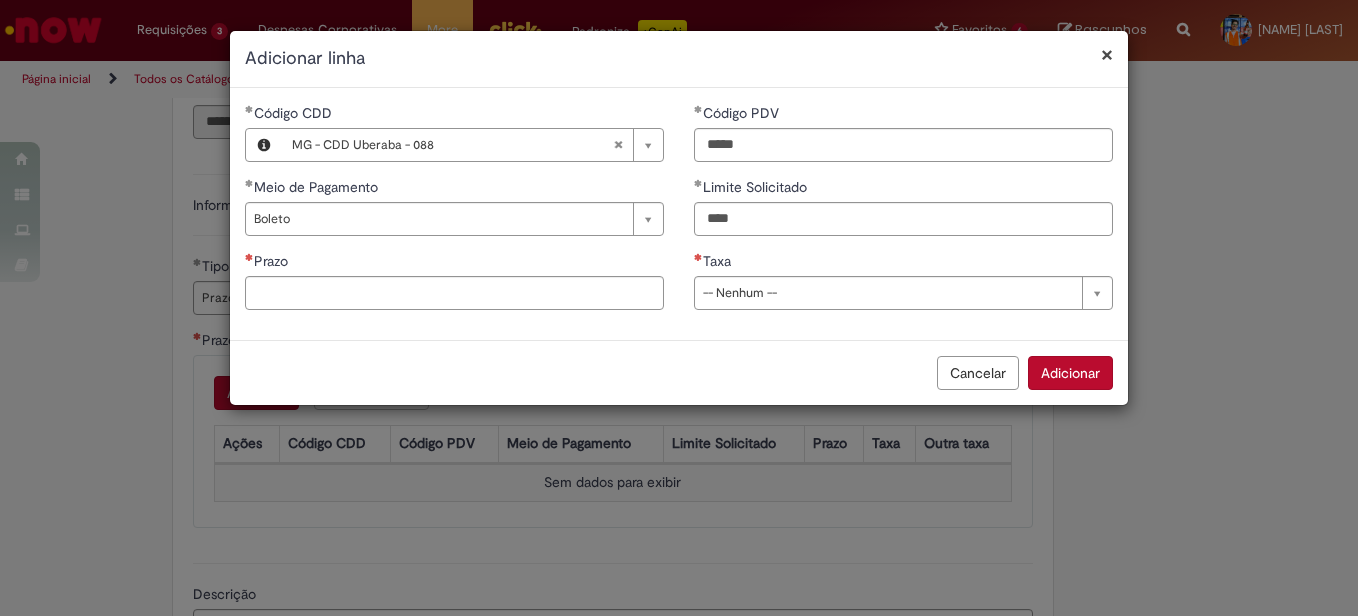 type on "********" 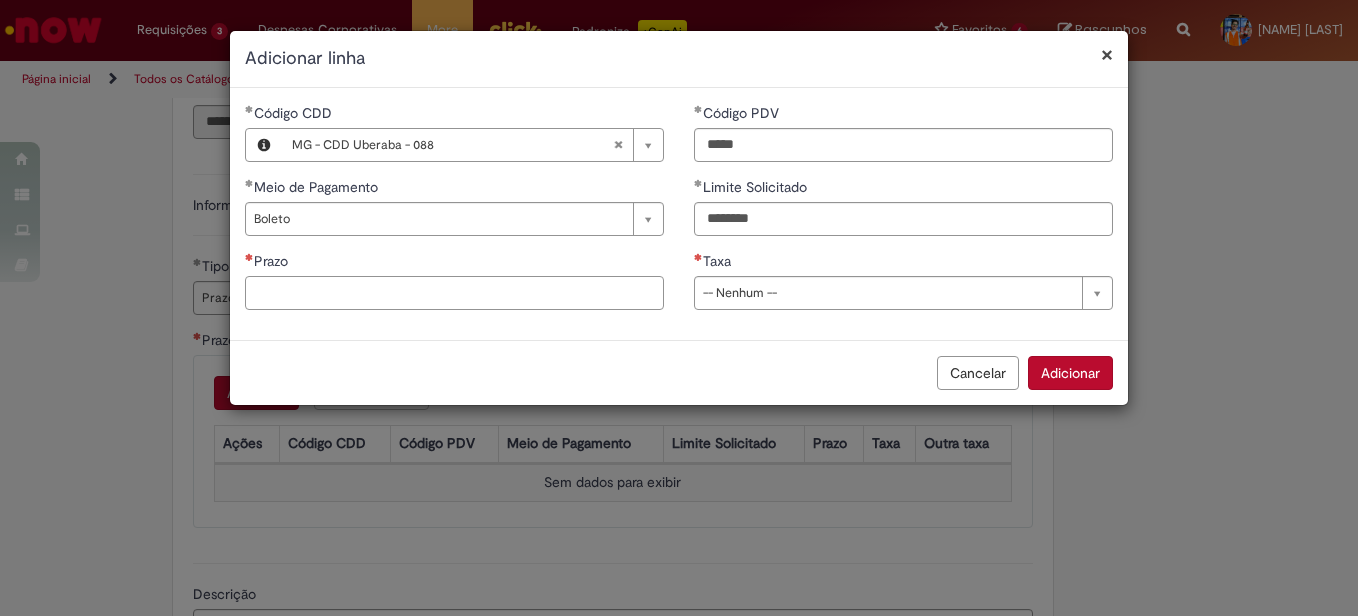 click on "Prazo" at bounding box center [454, 293] 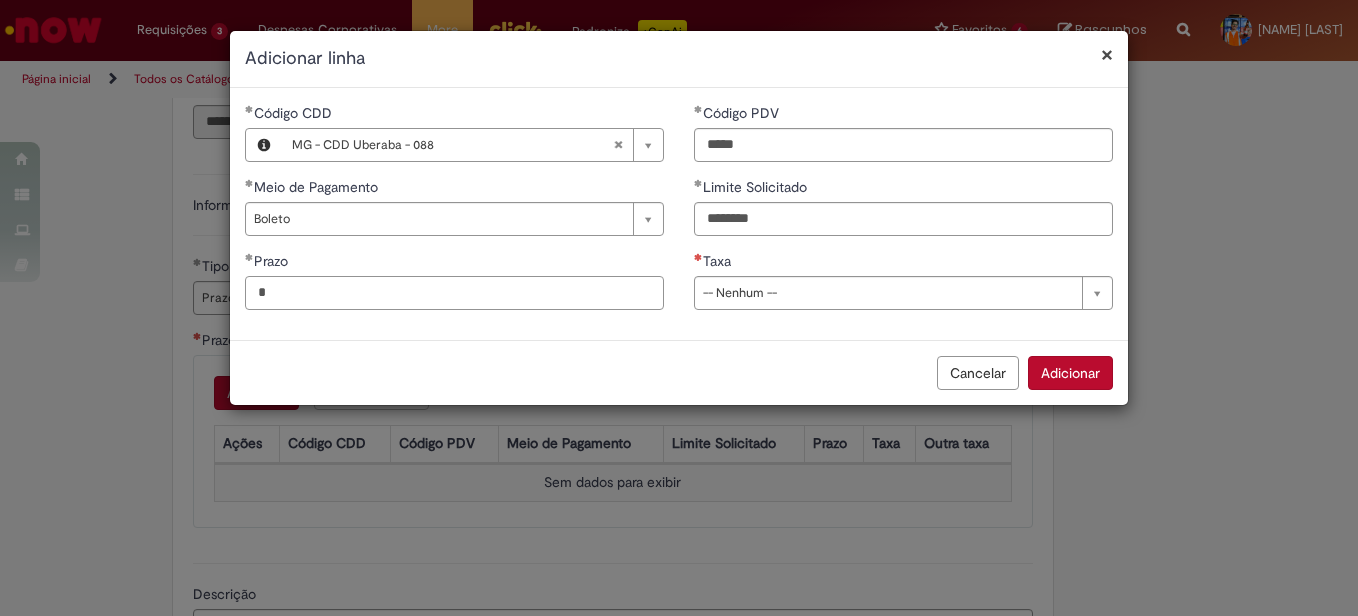 type on "*" 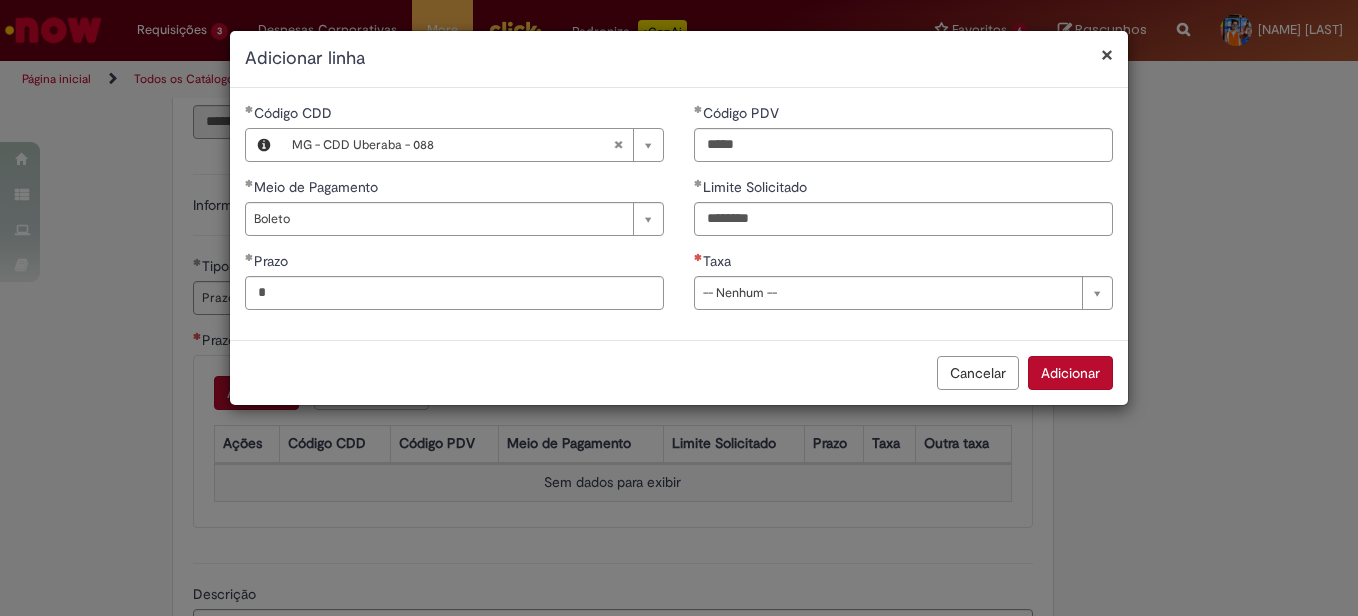 drag, startPoint x: 886, startPoint y: 281, endPoint x: 834, endPoint y: 314, distance: 61.587337 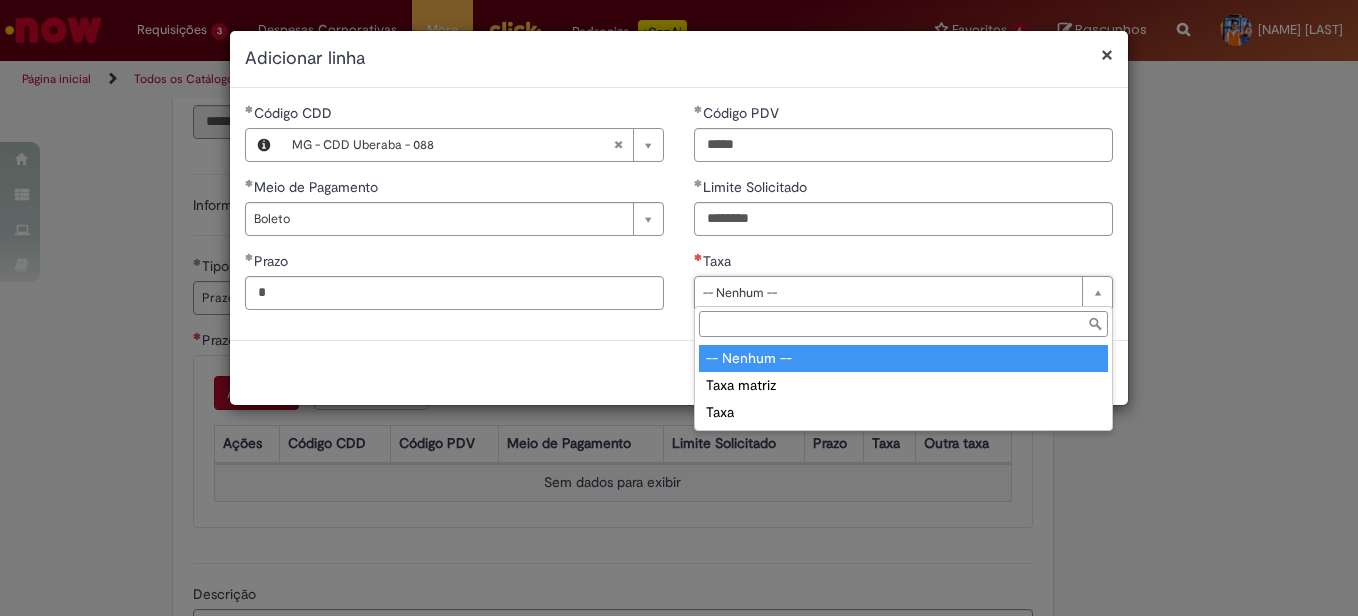 type on "**********" 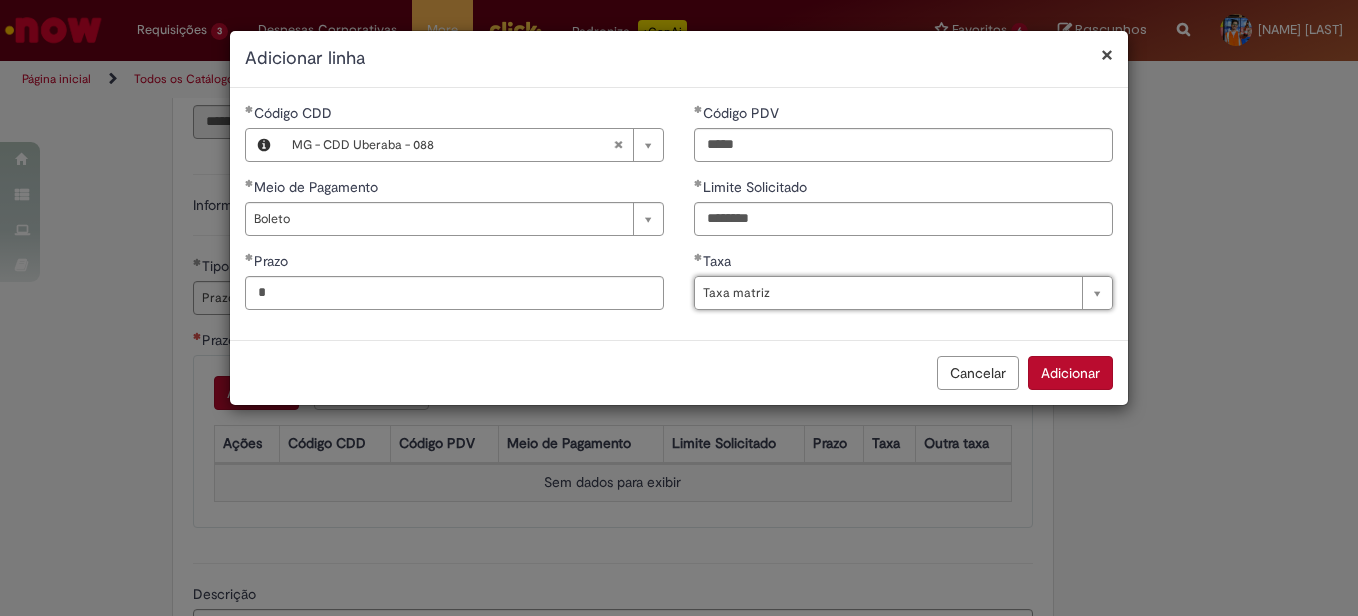 click on "Adicionar" at bounding box center (1070, 373) 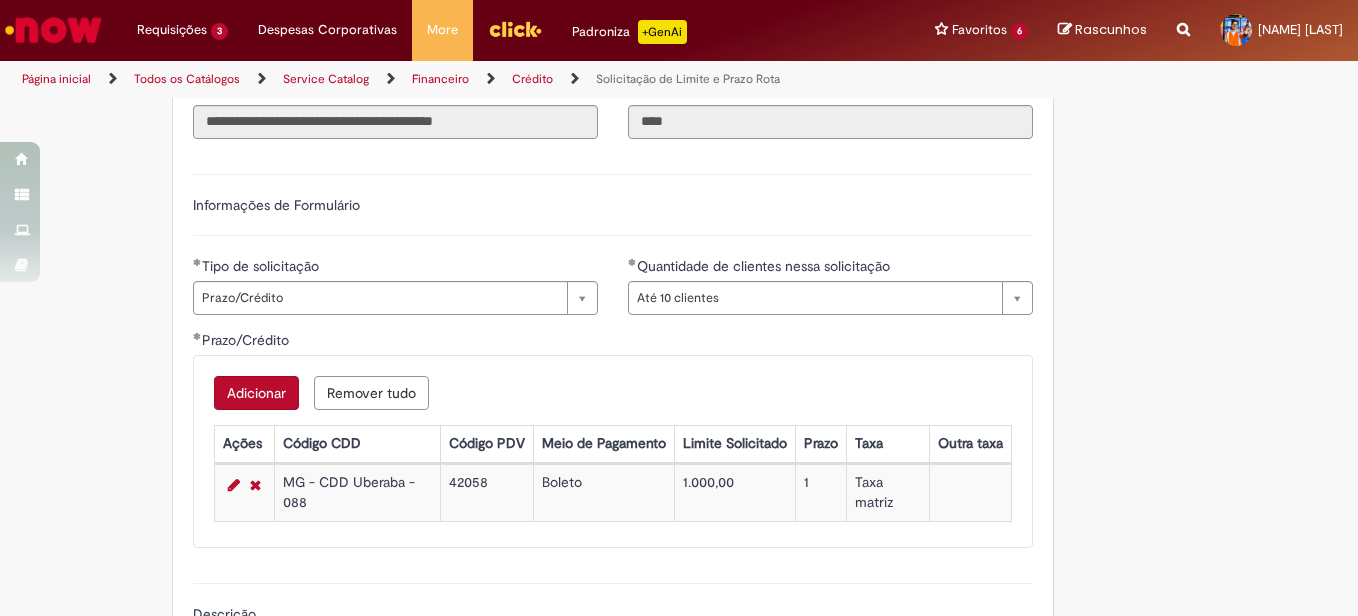 click on "Adicionar" at bounding box center (256, 393) 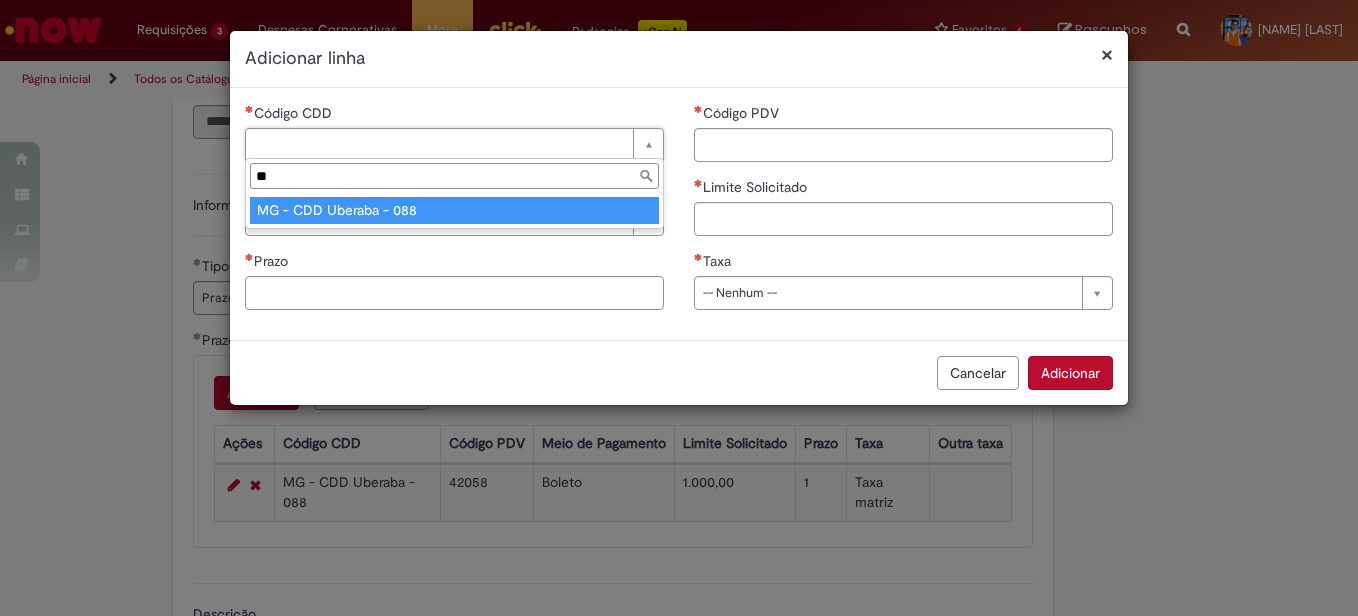 type on "**" 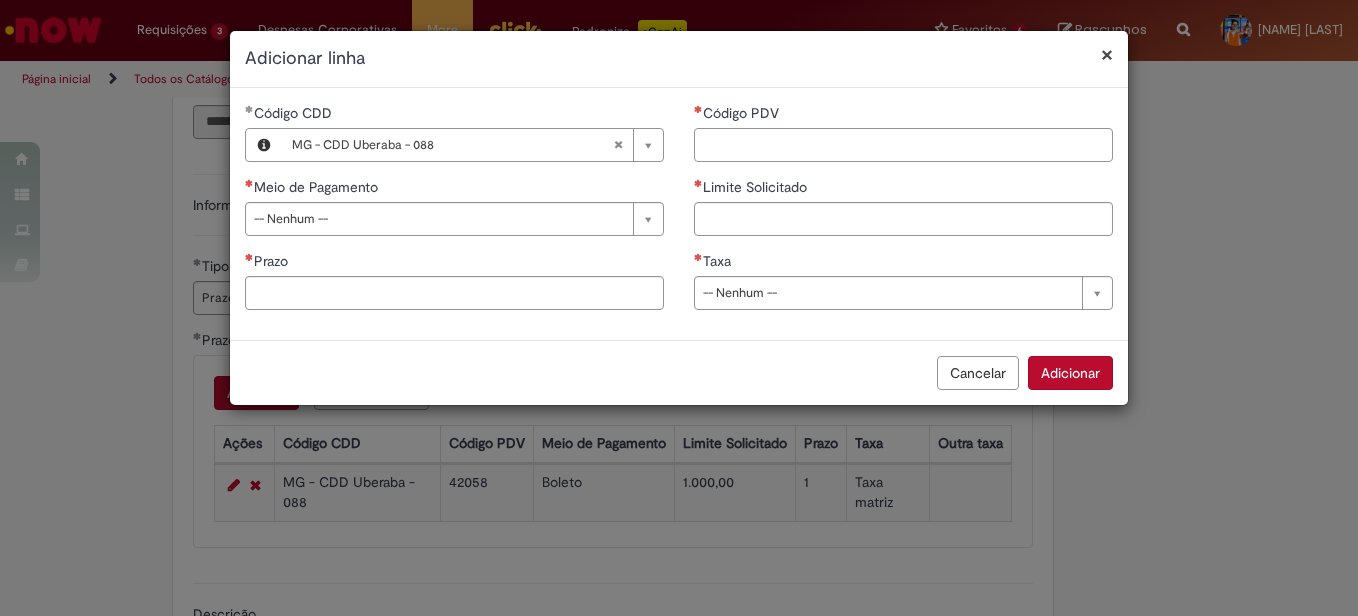 click on "Código PDV" at bounding box center (903, 145) 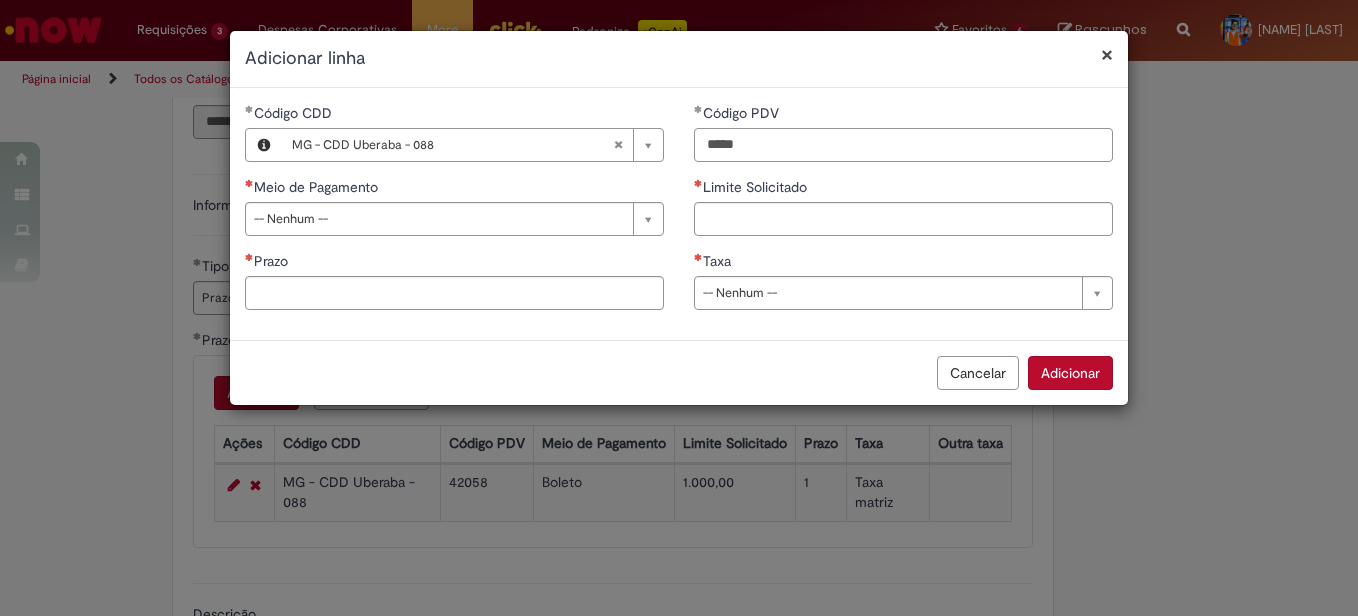 type on "*****" 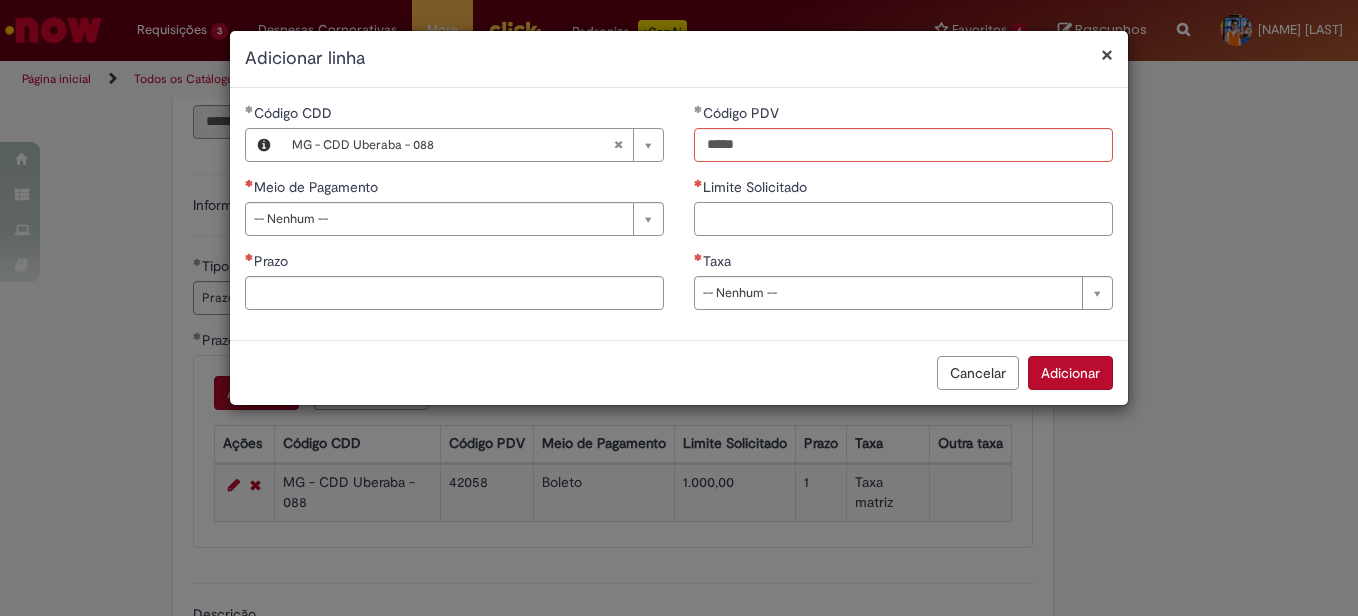 click on "Limite Solicitado" at bounding box center (903, 219) 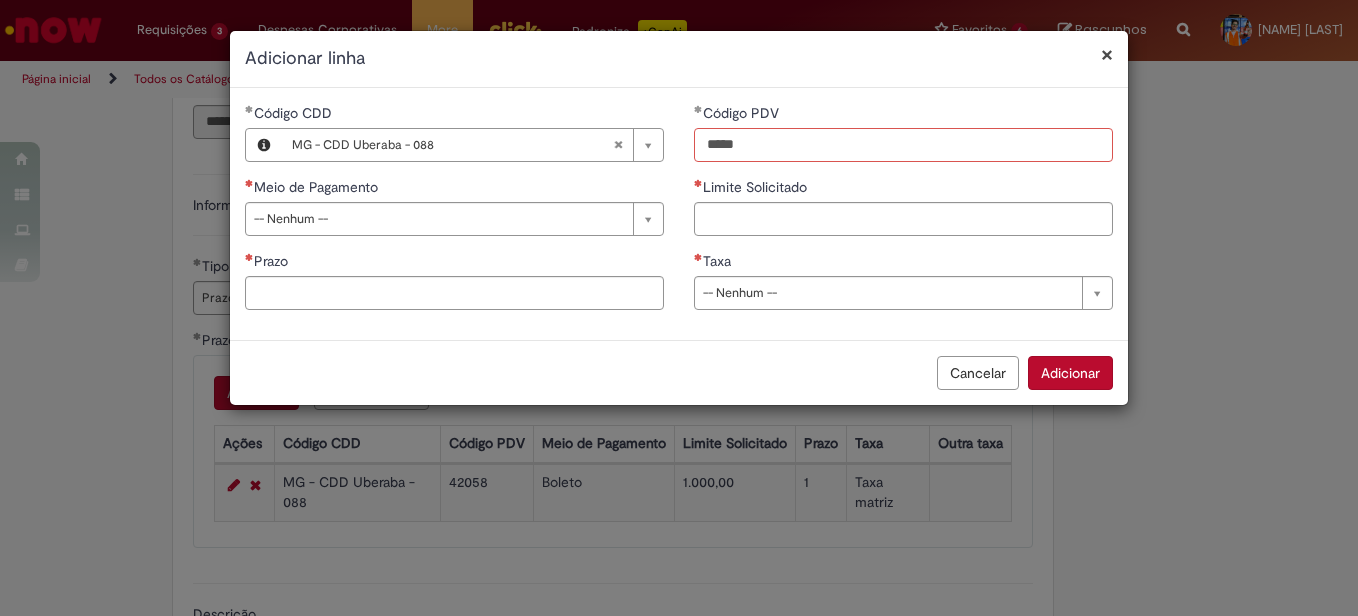 click on "*****" at bounding box center [903, 145] 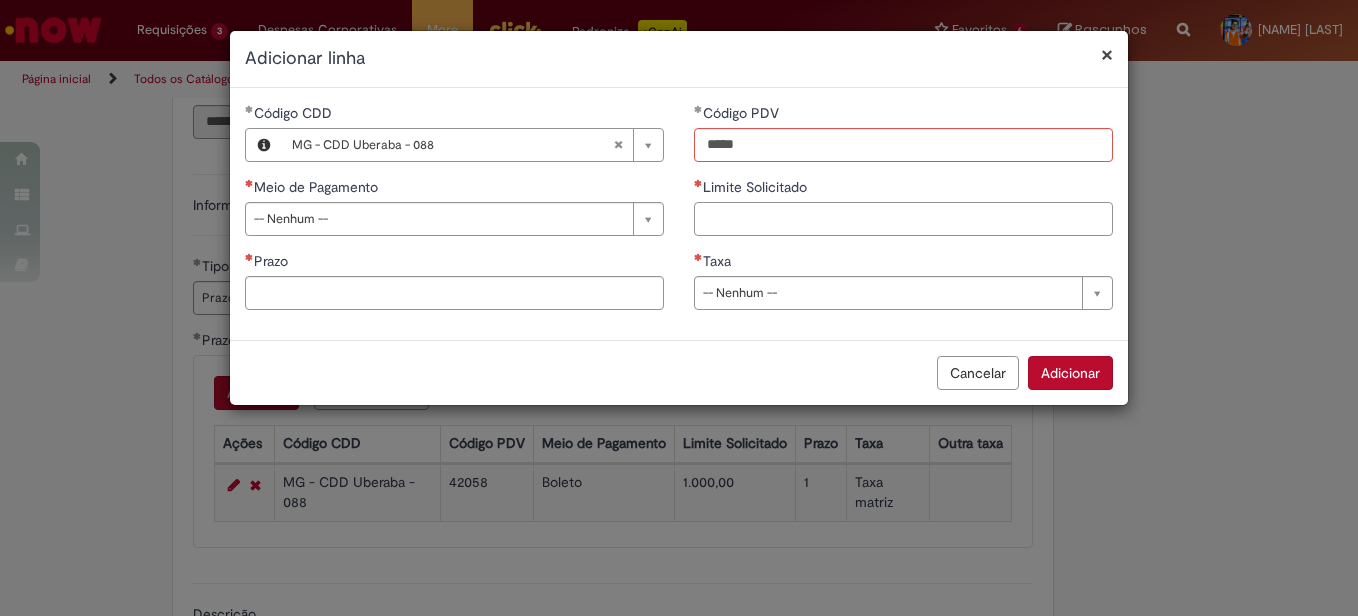 click on "Limite Solicitado" at bounding box center (903, 219) 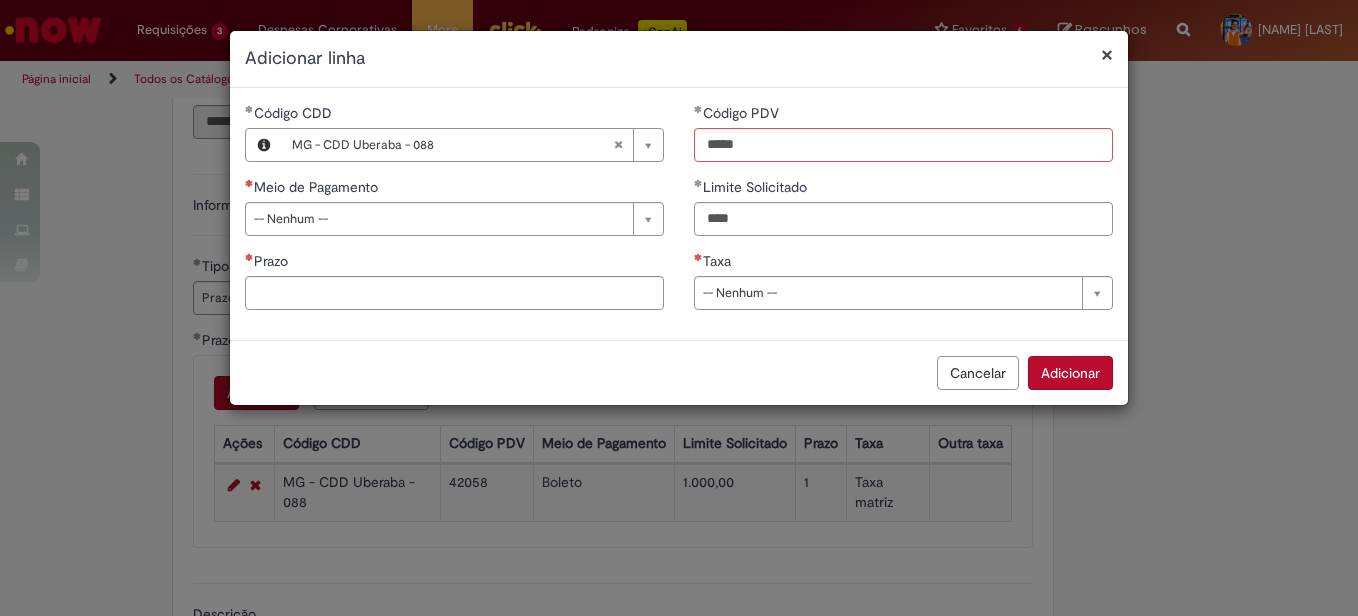 type on "********" 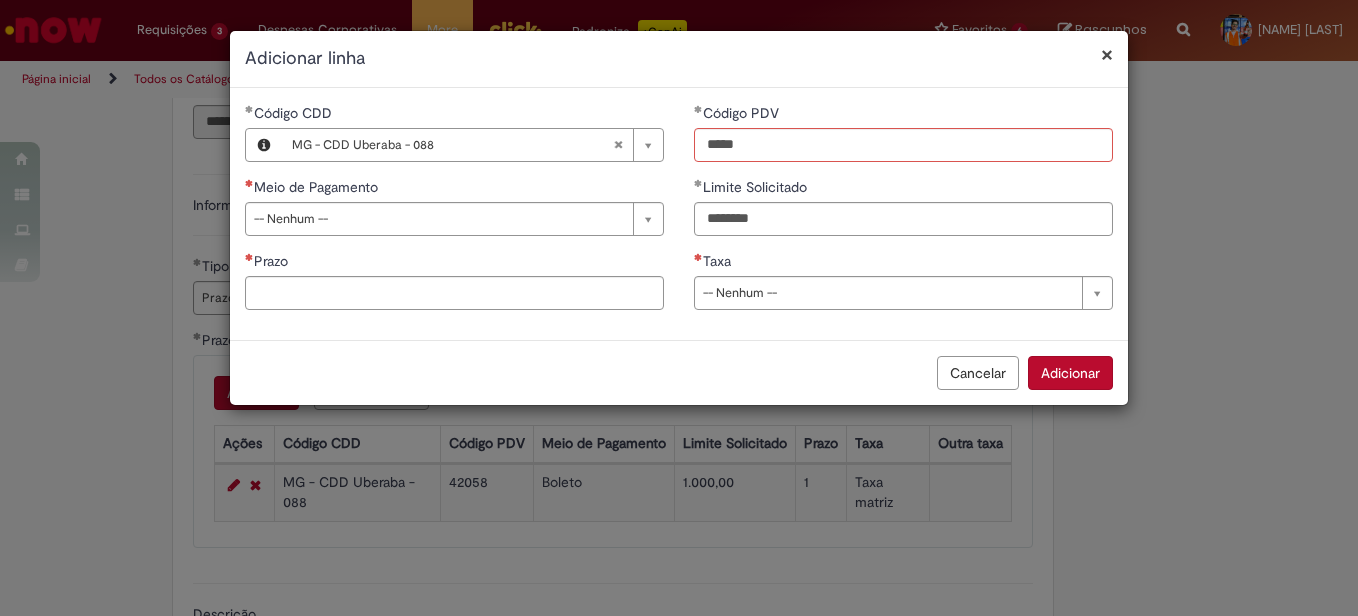click on "Meio de Pagamento" at bounding box center [454, 189] 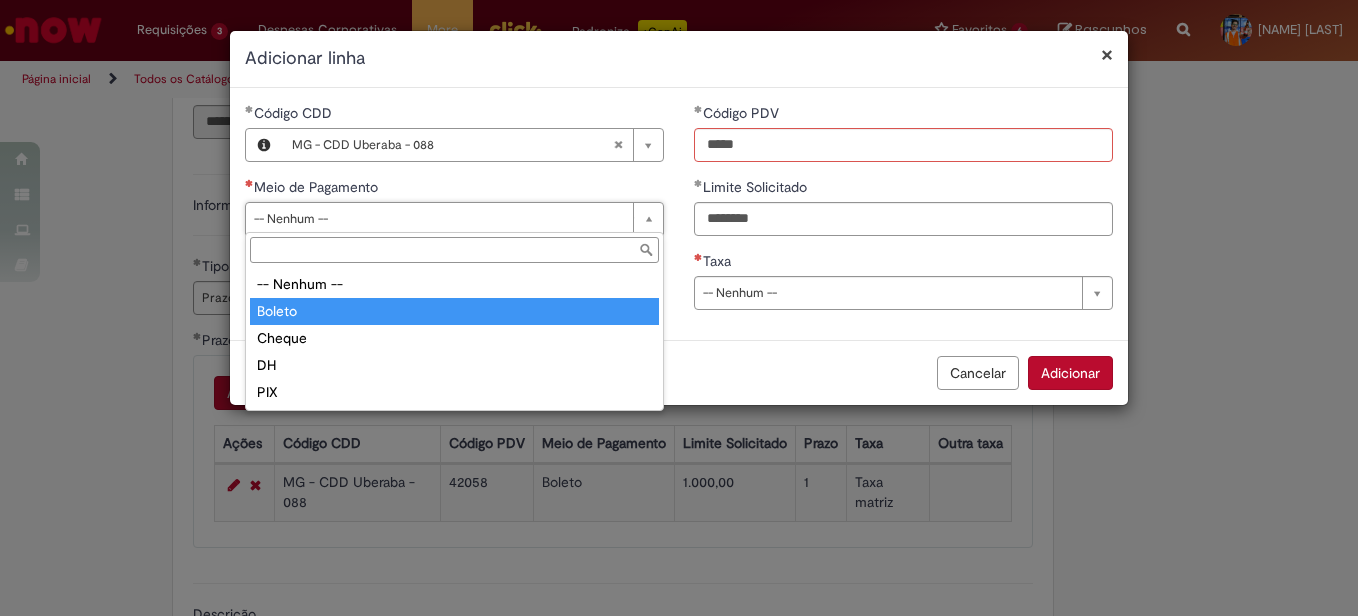 type on "******" 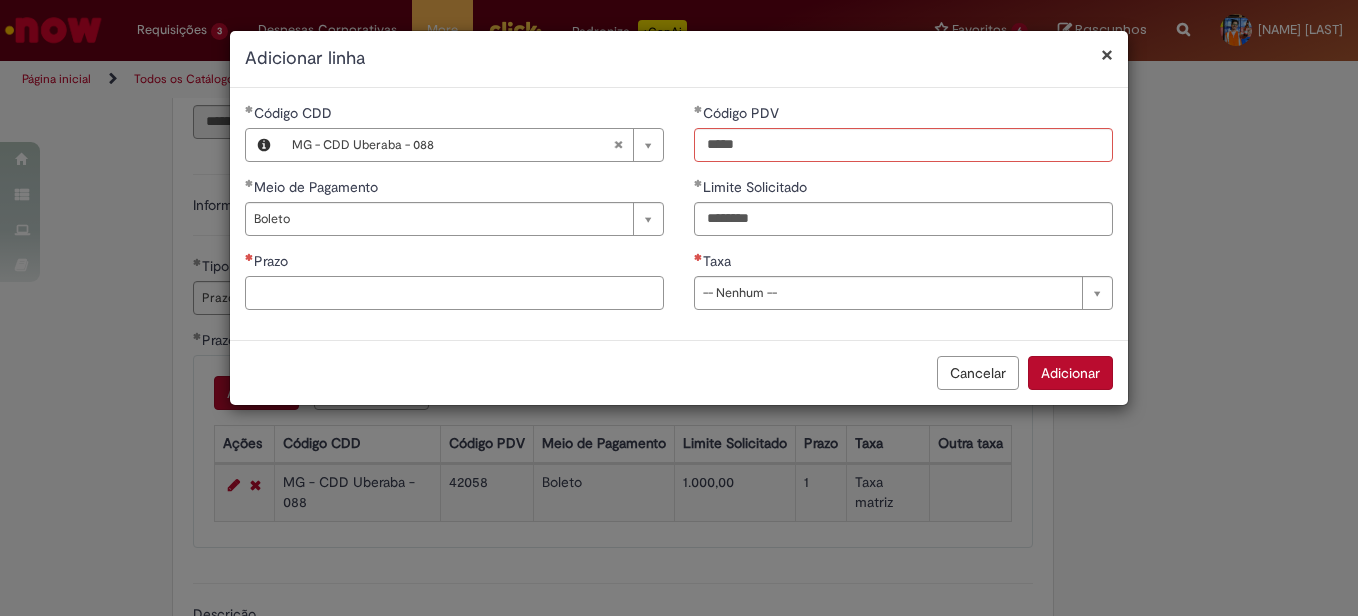 click on "Prazo" at bounding box center (454, 293) 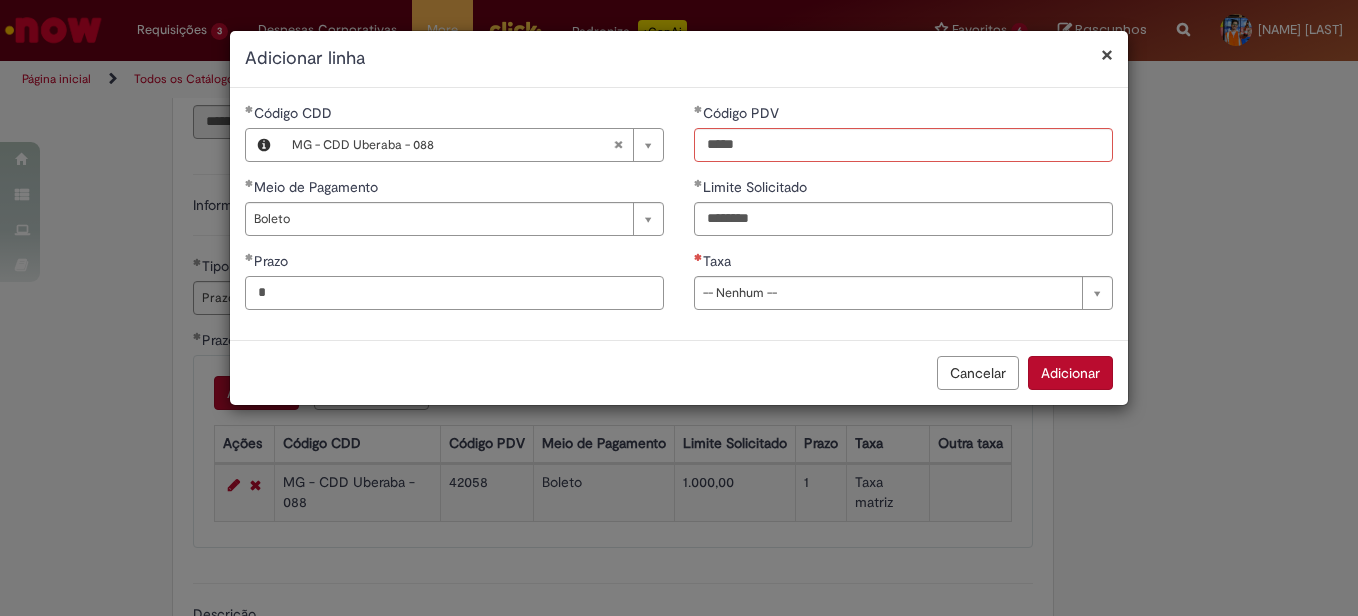 type on "*" 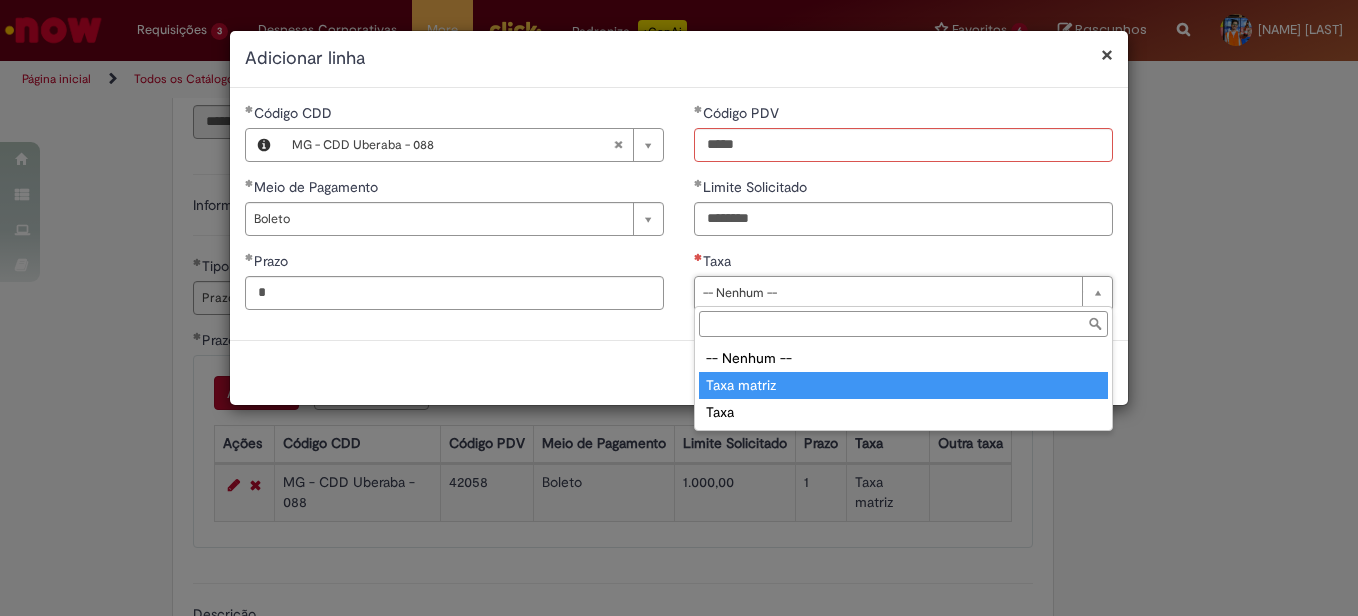 type on "**********" 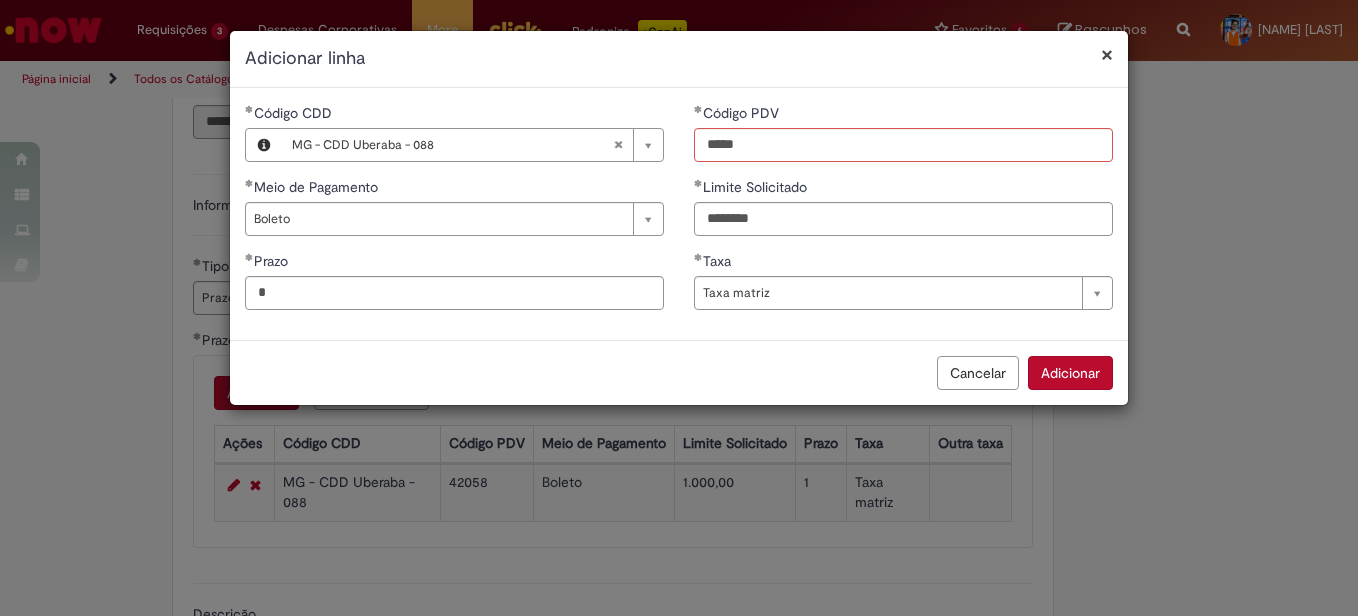 click on "Adicionar" at bounding box center (1070, 373) 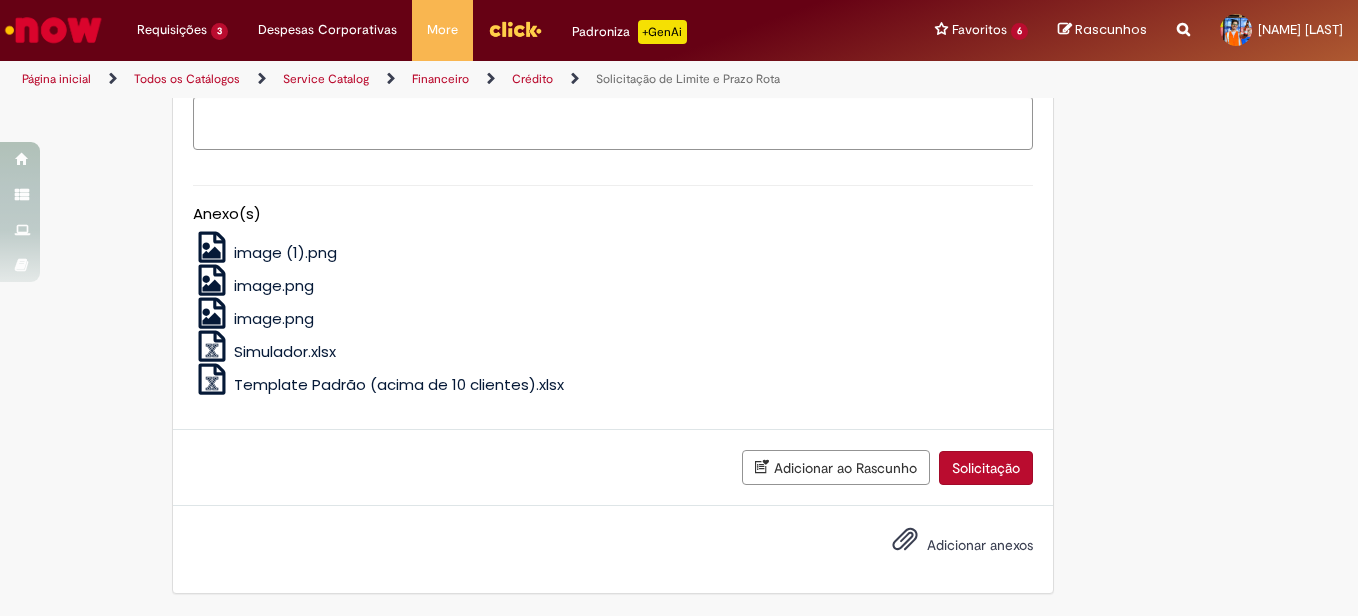 scroll, scrollTop: 990, scrollLeft: 0, axis: vertical 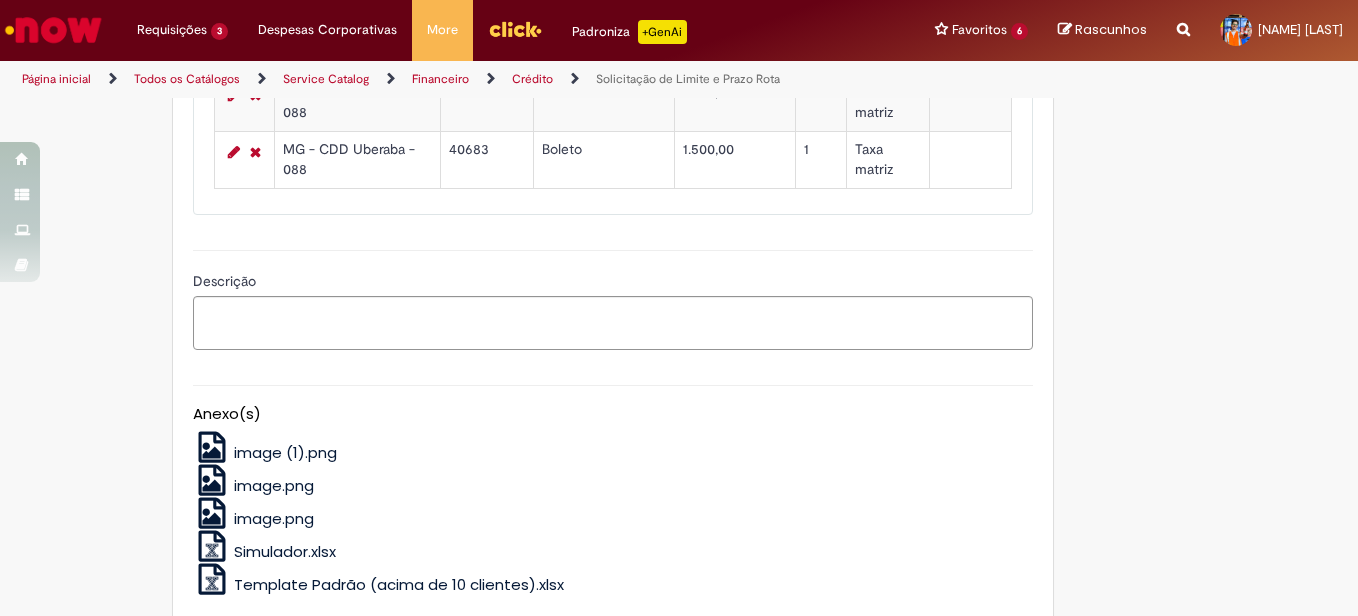 click on "Descrição" at bounding box center [613, 283] 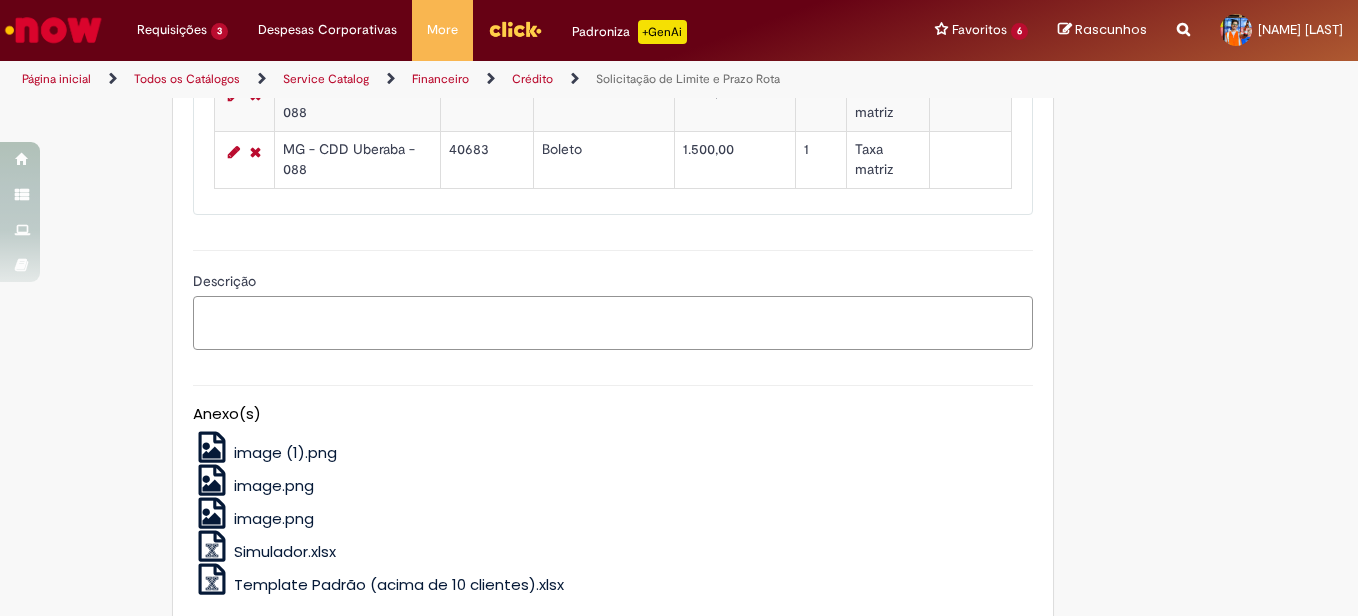 click on "Descrição" at bounding box center (613, 323) 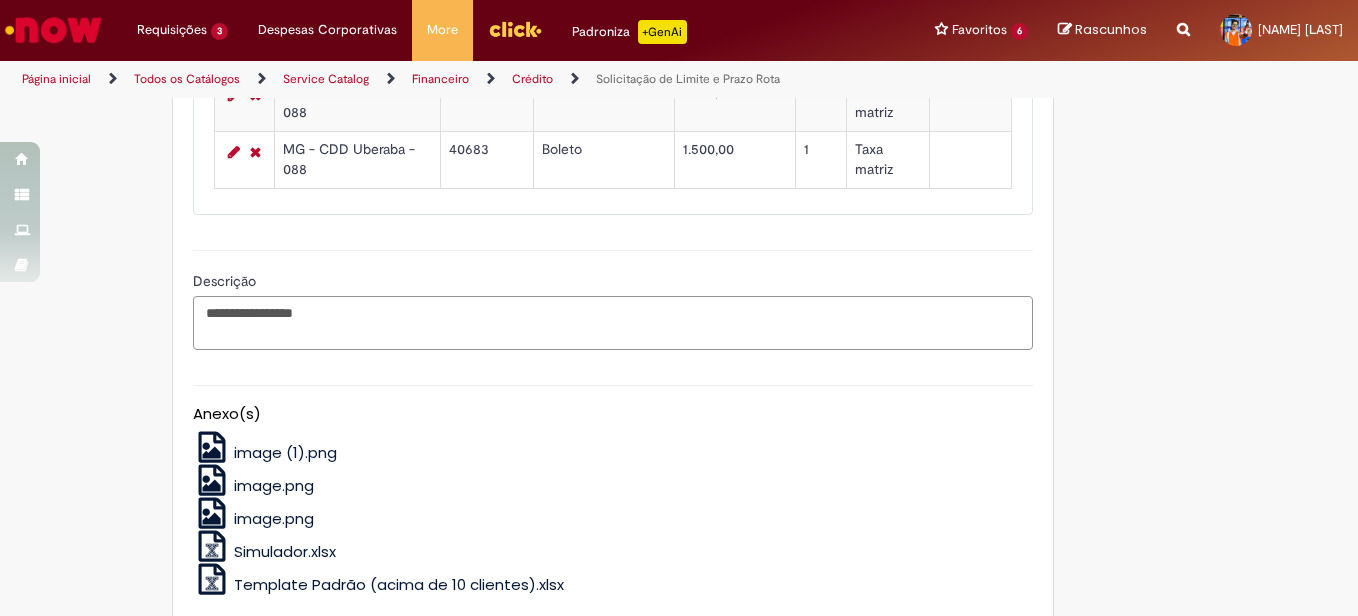 scroll, scrollTop: 1190, scrollLeft: 0, axis: vertical 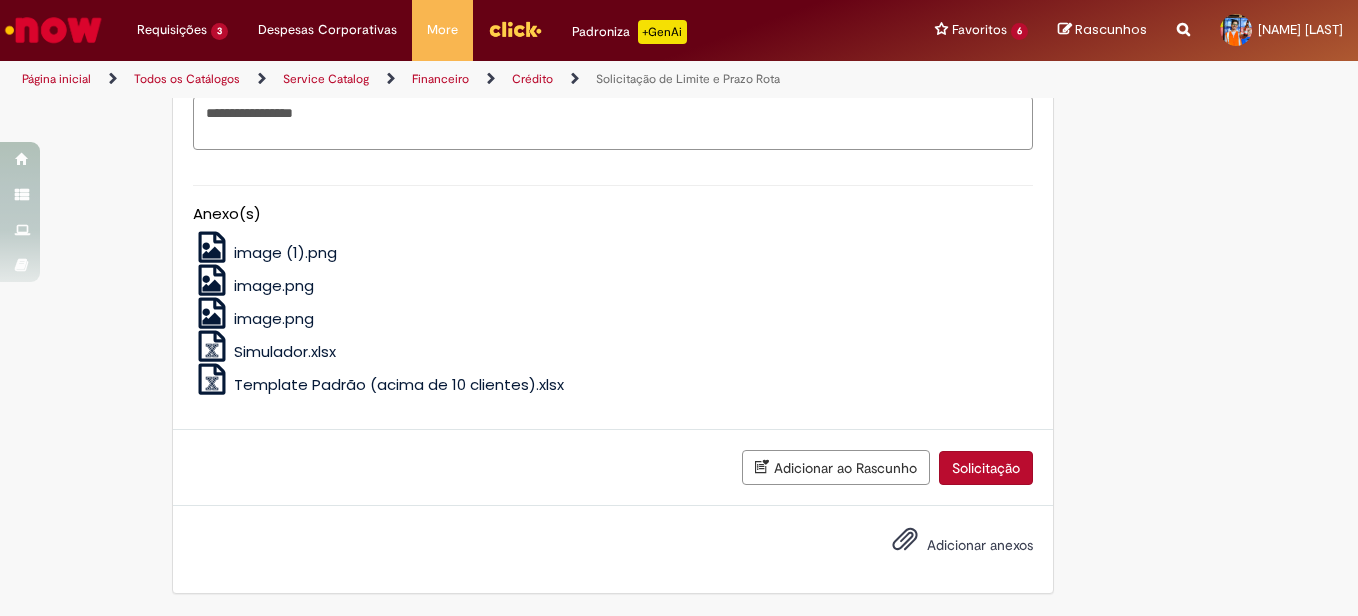type on "**********" 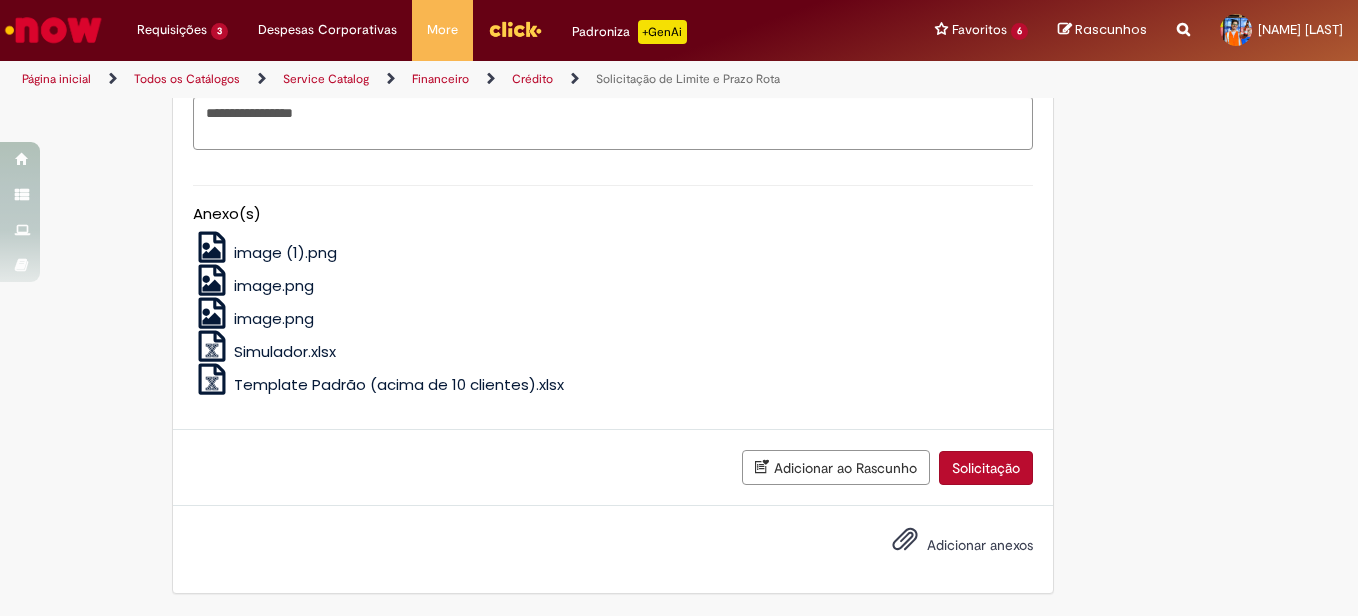 click on "Adicionar anexos" at bounding box center (980, 545) 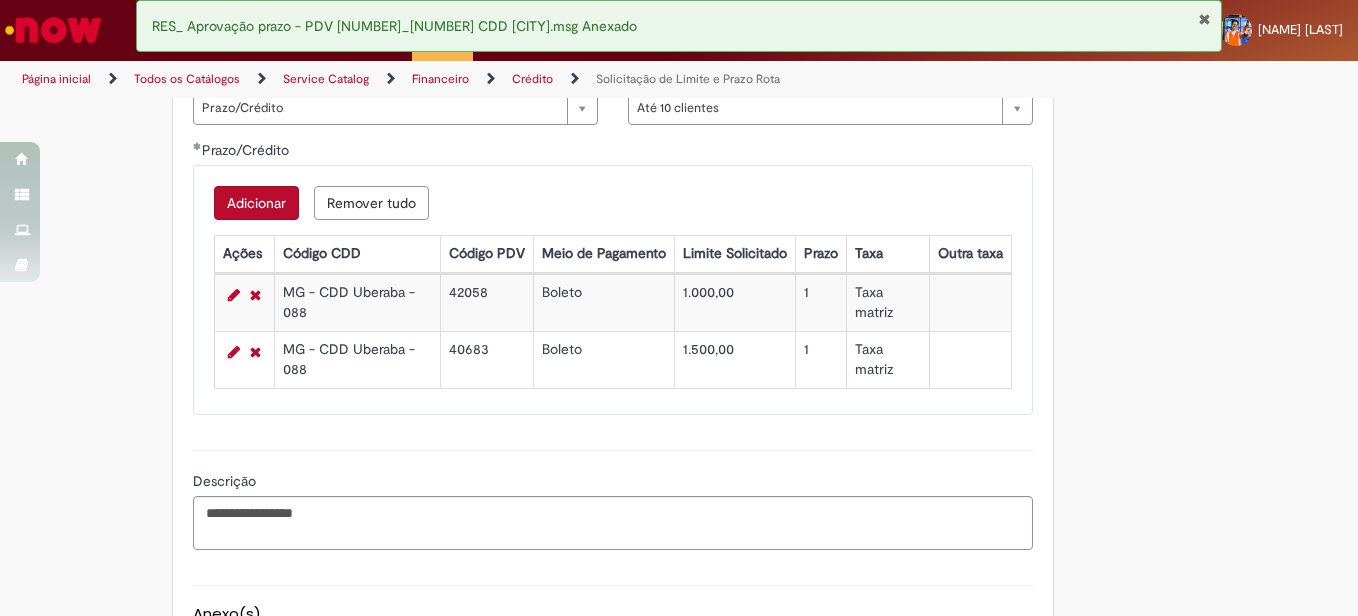 scroll, scrollTop: 1190, scrollLeft: 0, axis: vertical 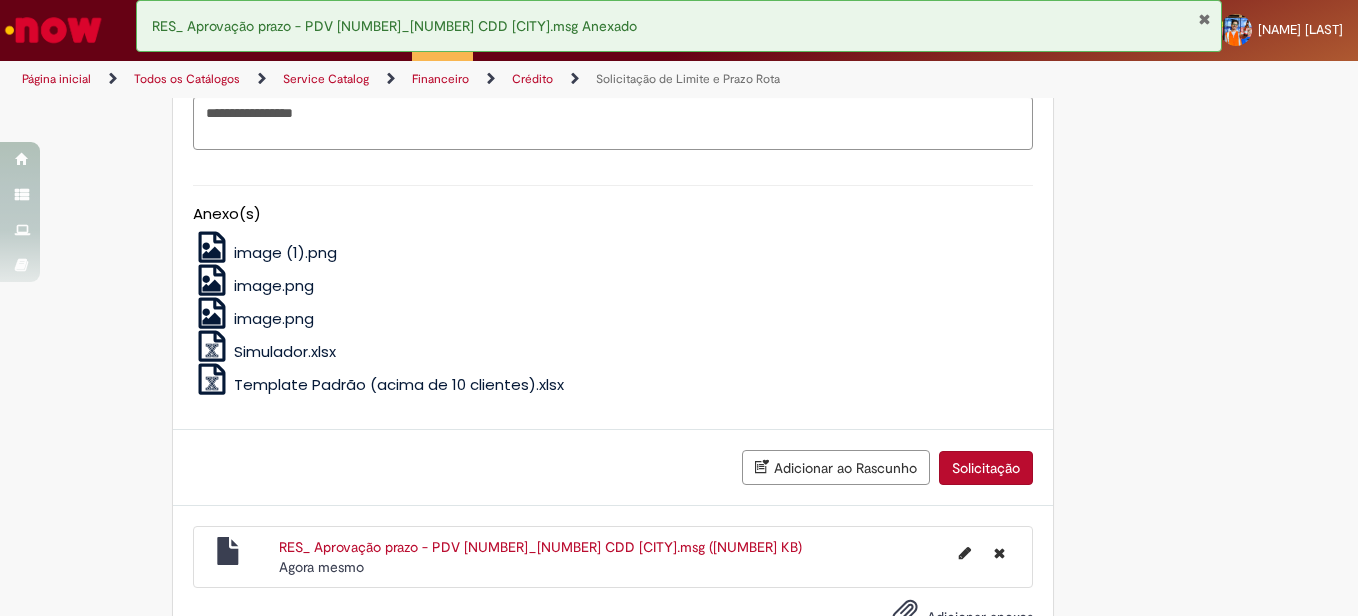 click on "Solicitação" at bounding box center (986, 468) 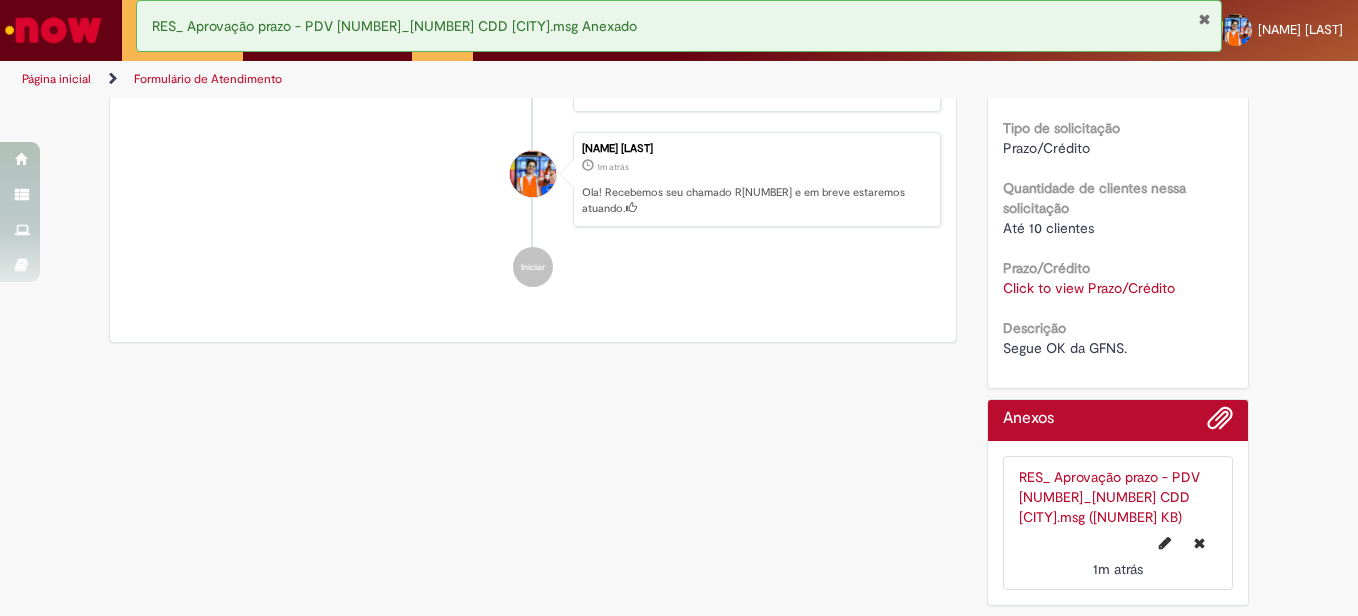 scroll, scrollTop: 0, scrollLeft: 0, axis: both 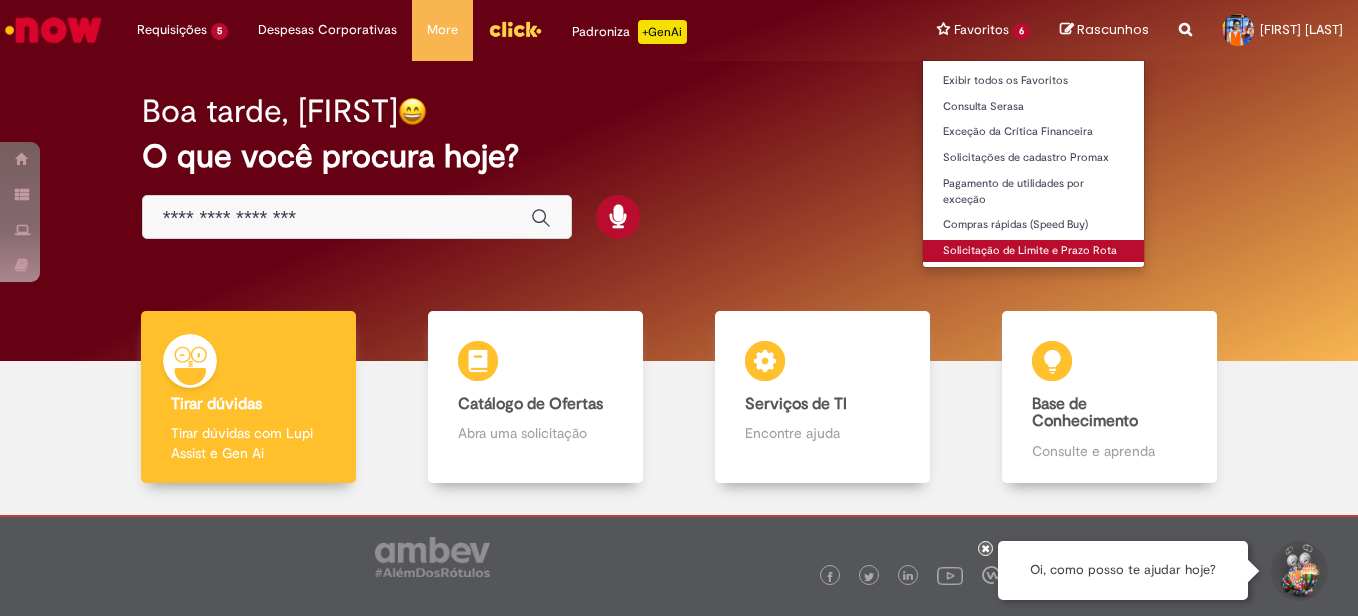 click on "Solicitação de Limite e Prazo Rota" at bounding box center (1033, 251) 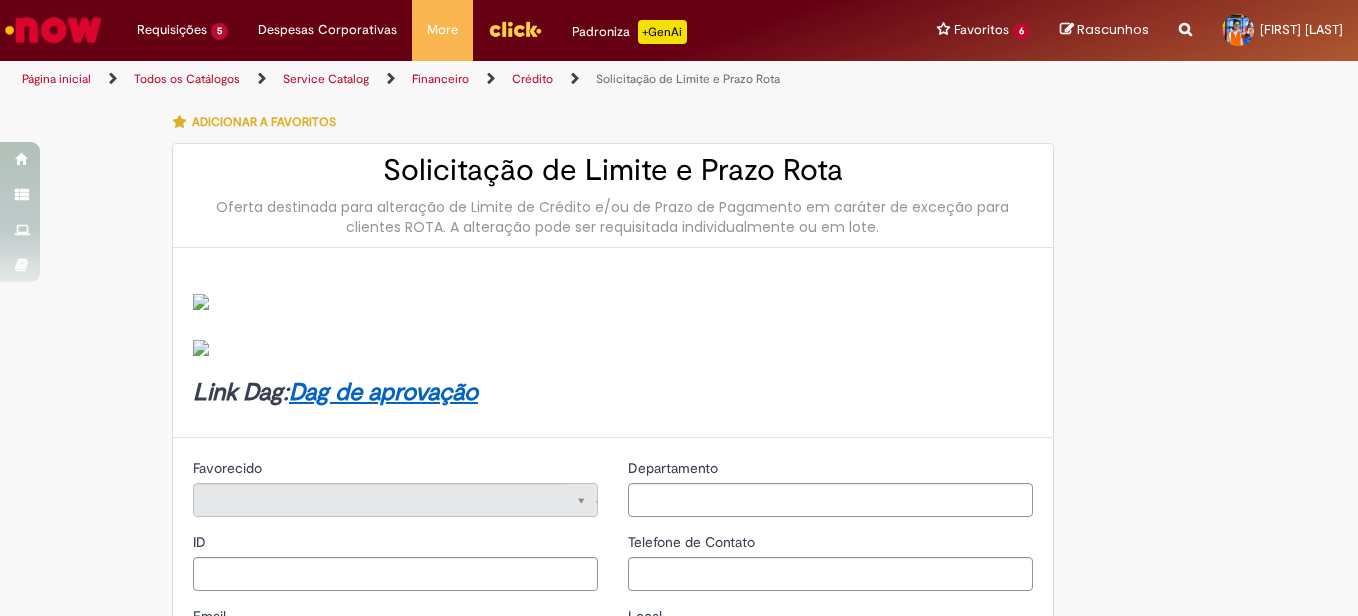 type on "********" 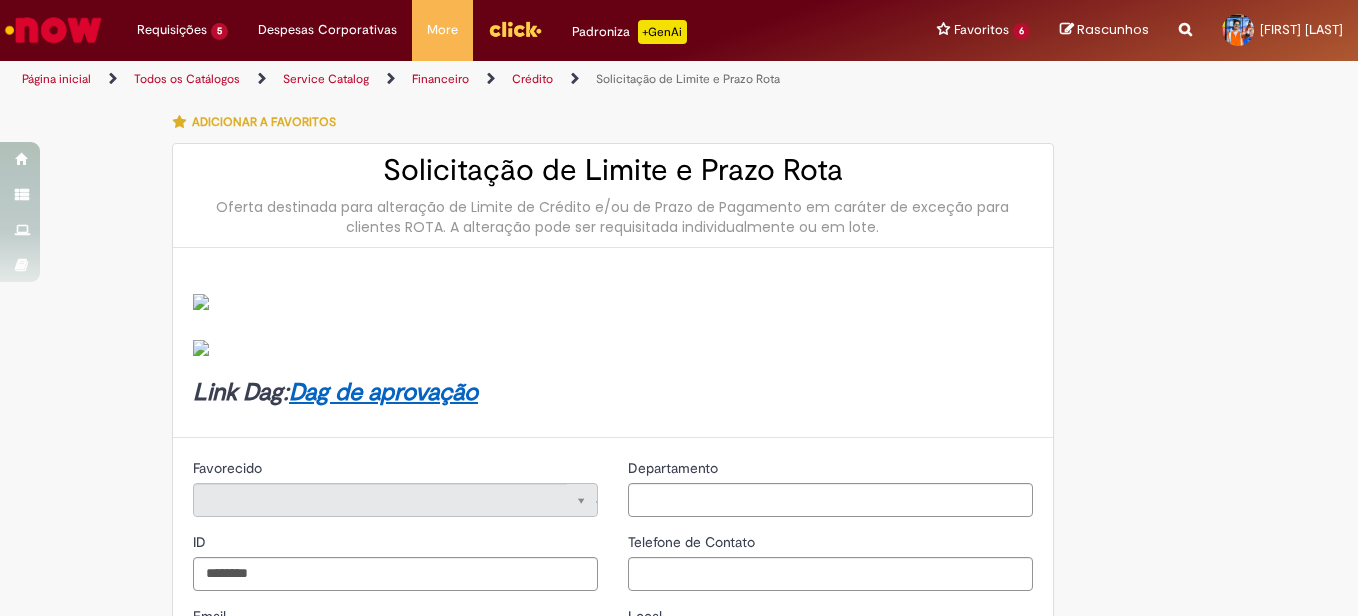 type on "**********" 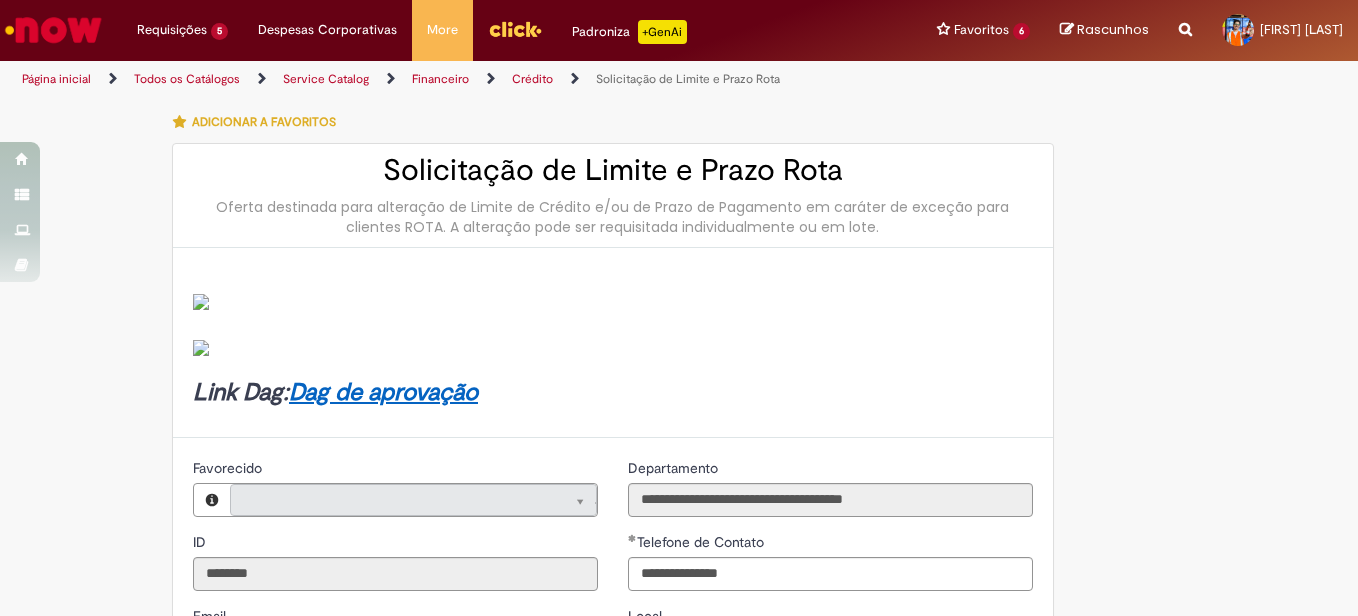 type on "**********" 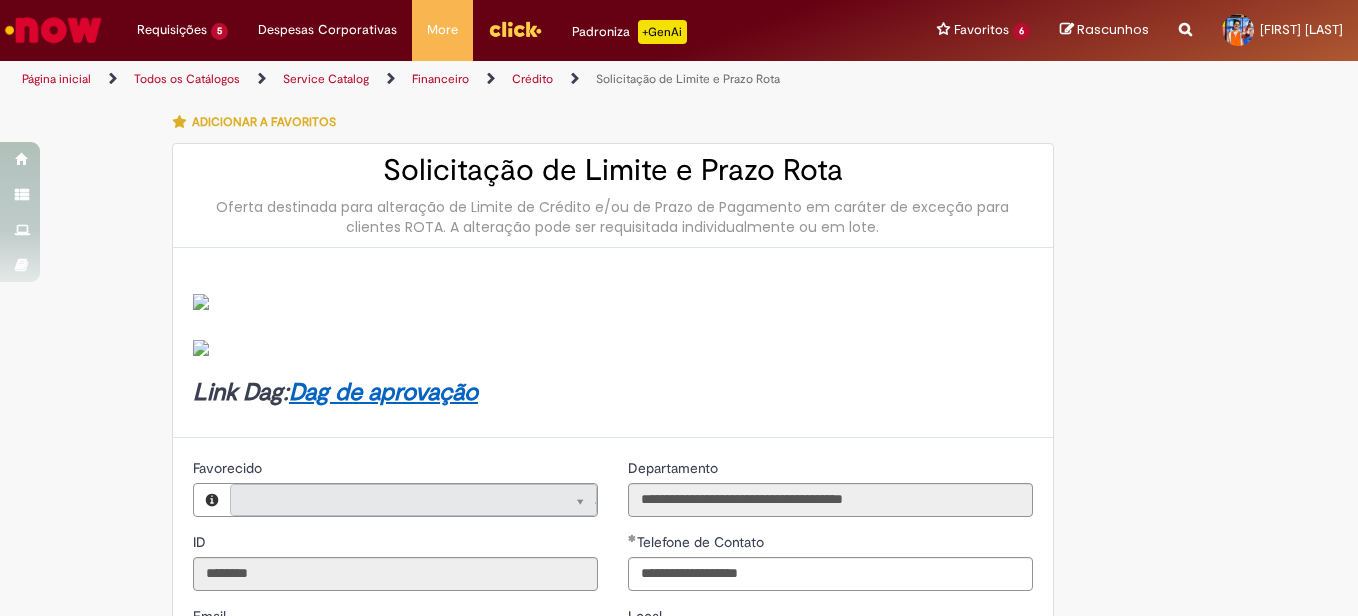 type on "**********" 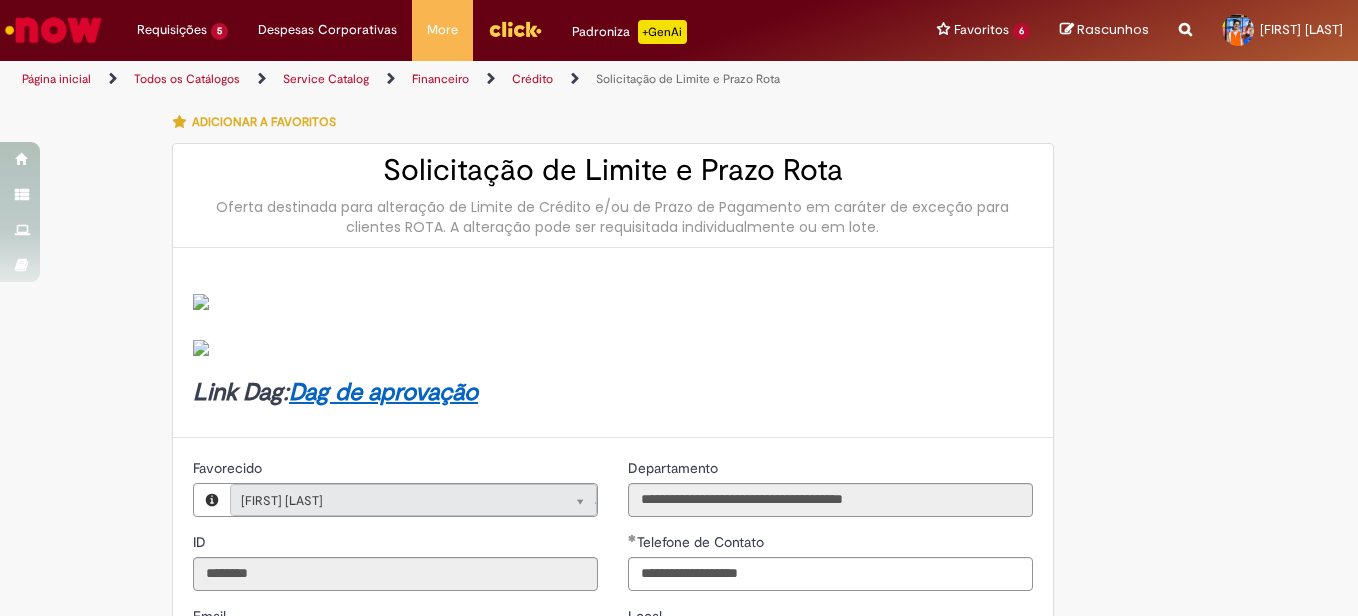 scroll, scrollTop: 500, scrollLeft: 0, axis: vertical 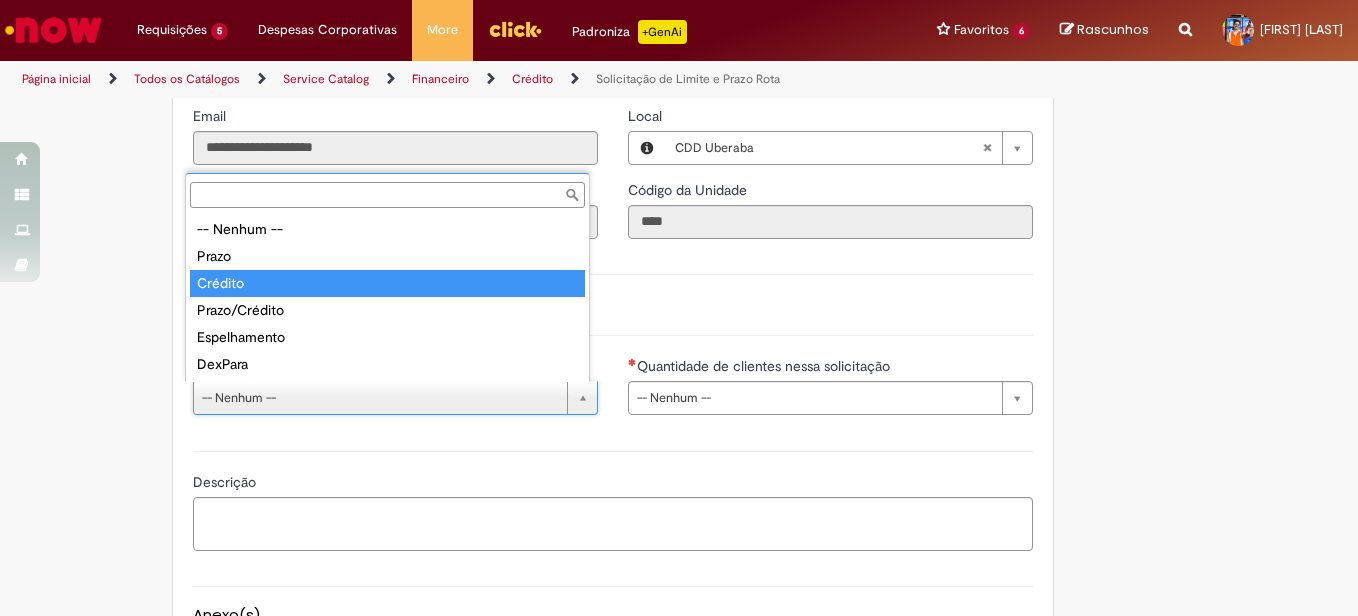 type on "*******" 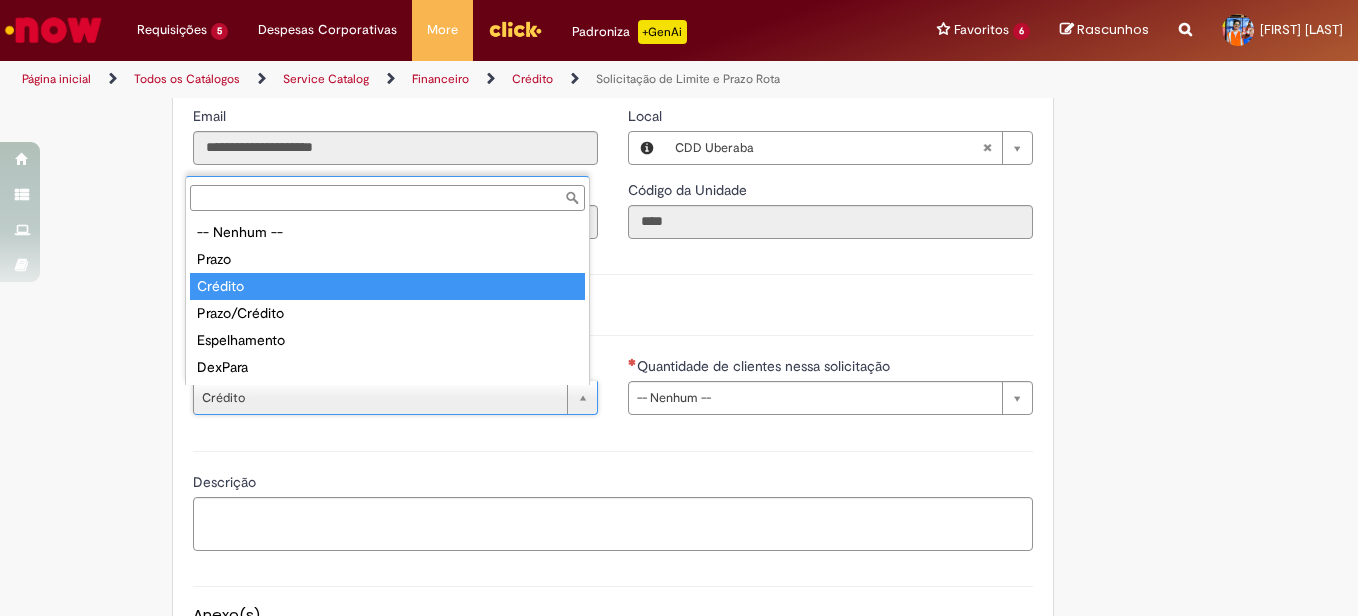 type on "*******" 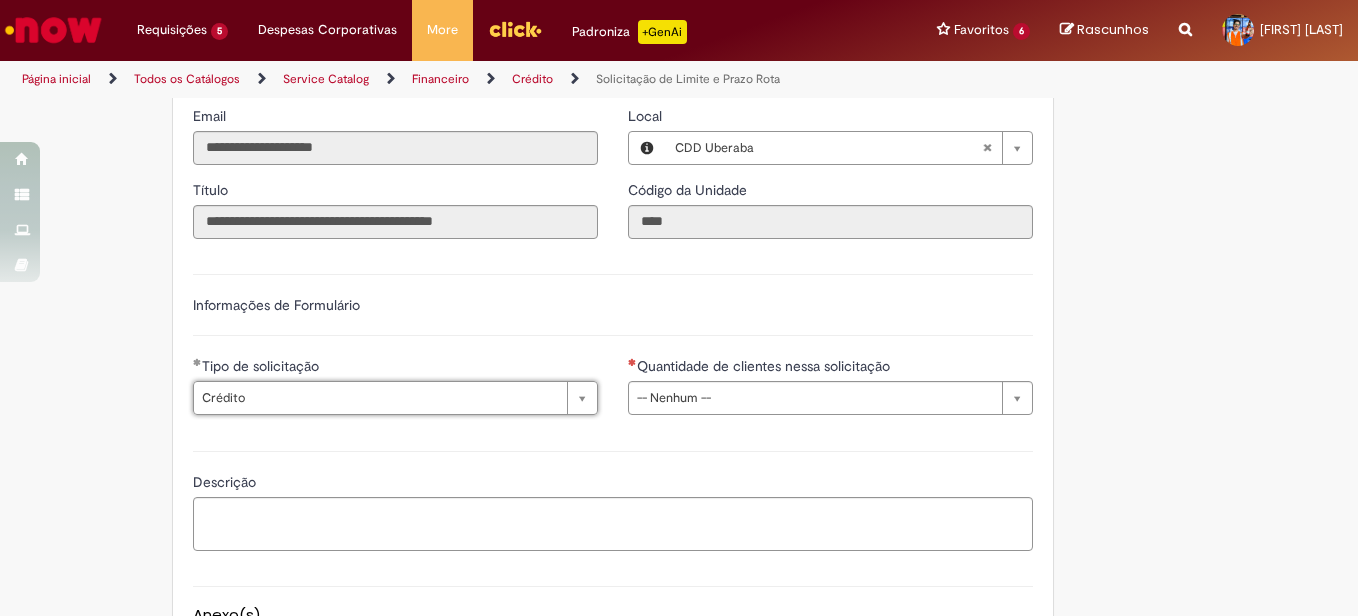 scroll, scrollTop: 0, scrollLeft: 46, axis: horizontal 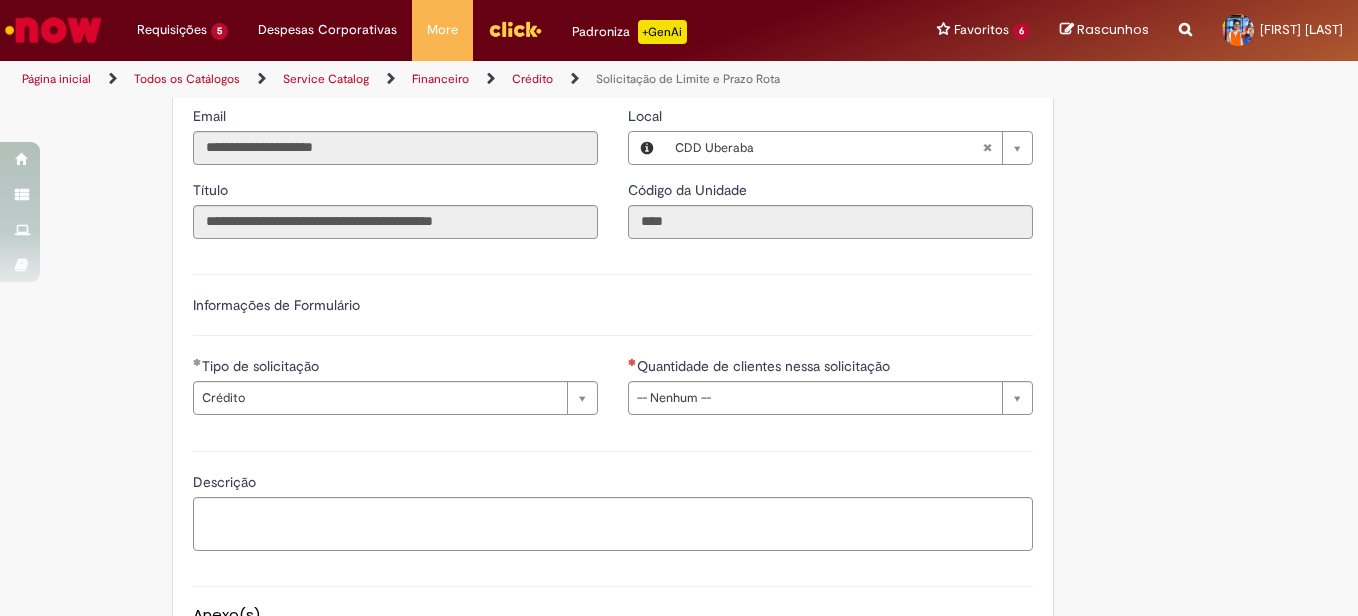 click on "Descrição" at bounding box center (613, 484) 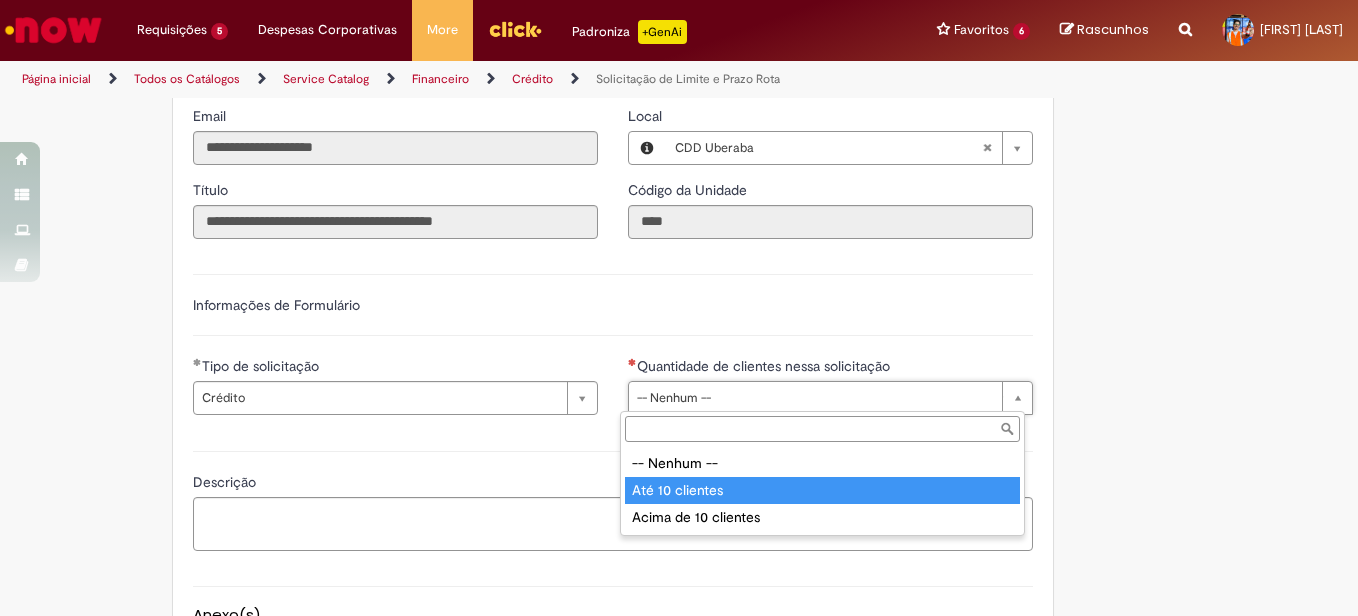 type on "**********" 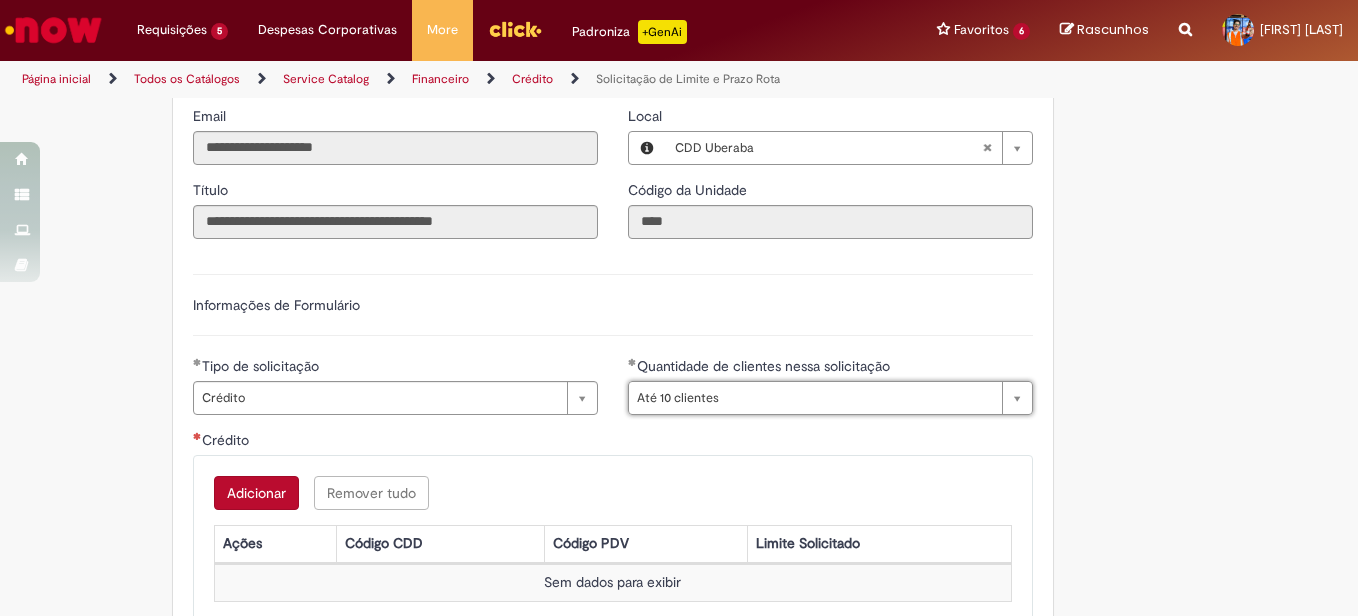 scroll, scrollTop: 800, scrollLeft: 0, axis: vertical 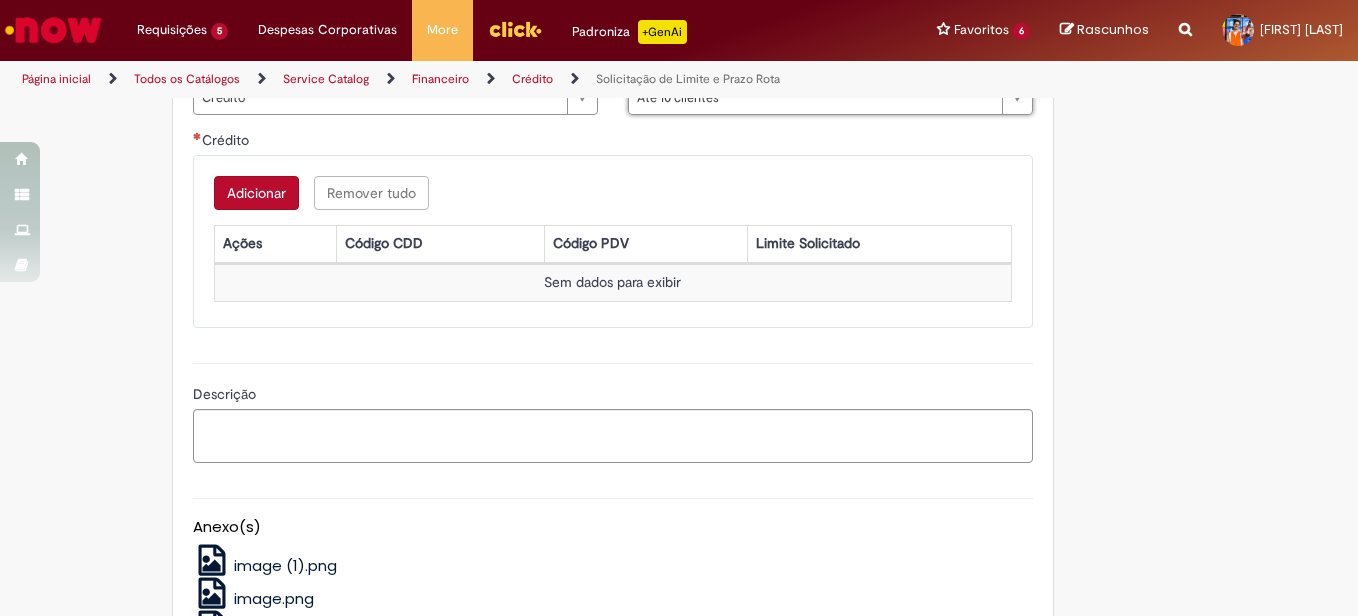 click on "Adicionar" at bounding box center [256, 193] 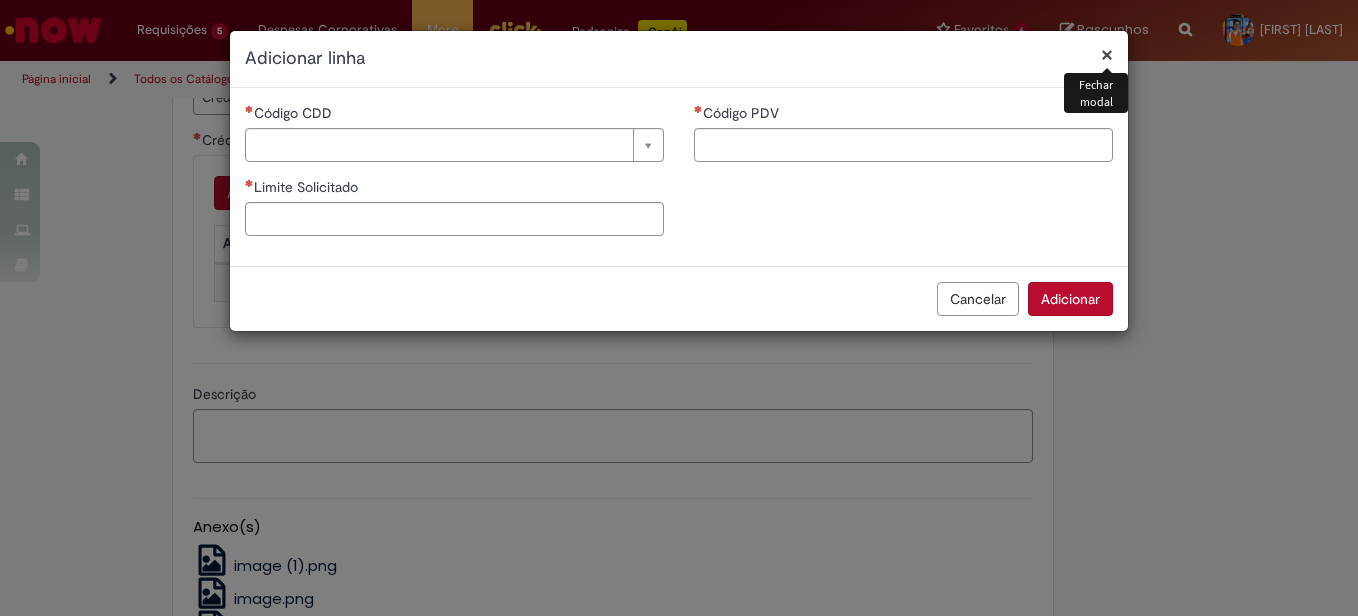 click on "Código CDD" at bounding box center (454, 115) 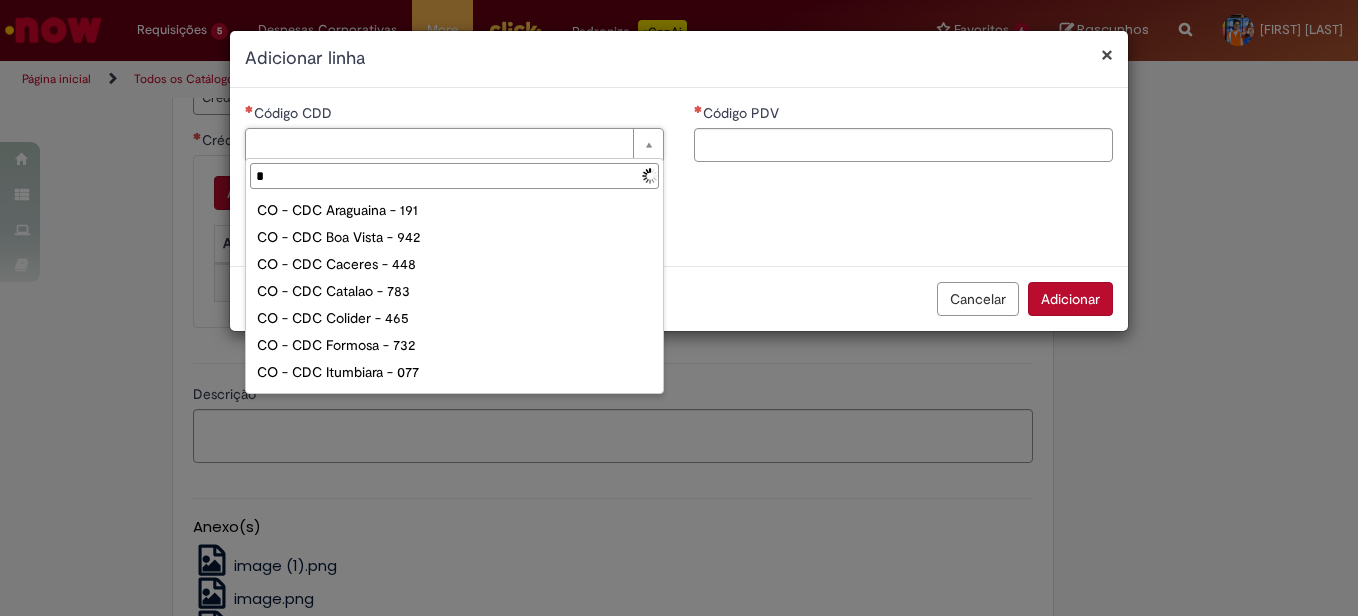 type on "**" 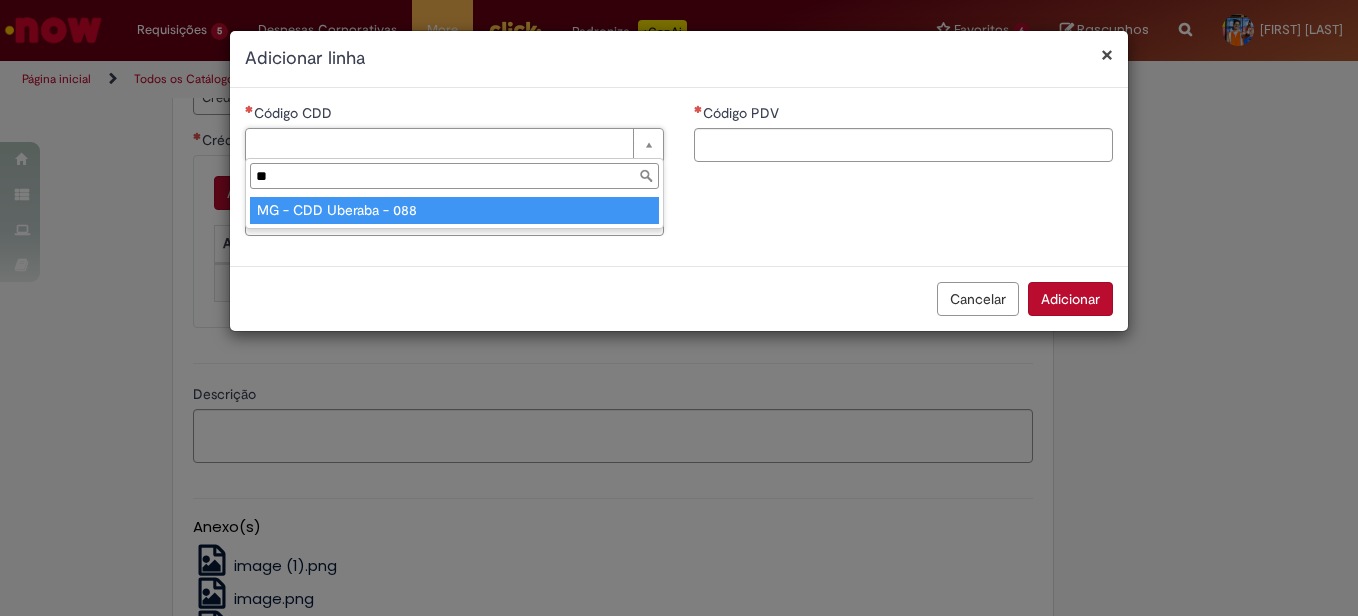 type on "**********" 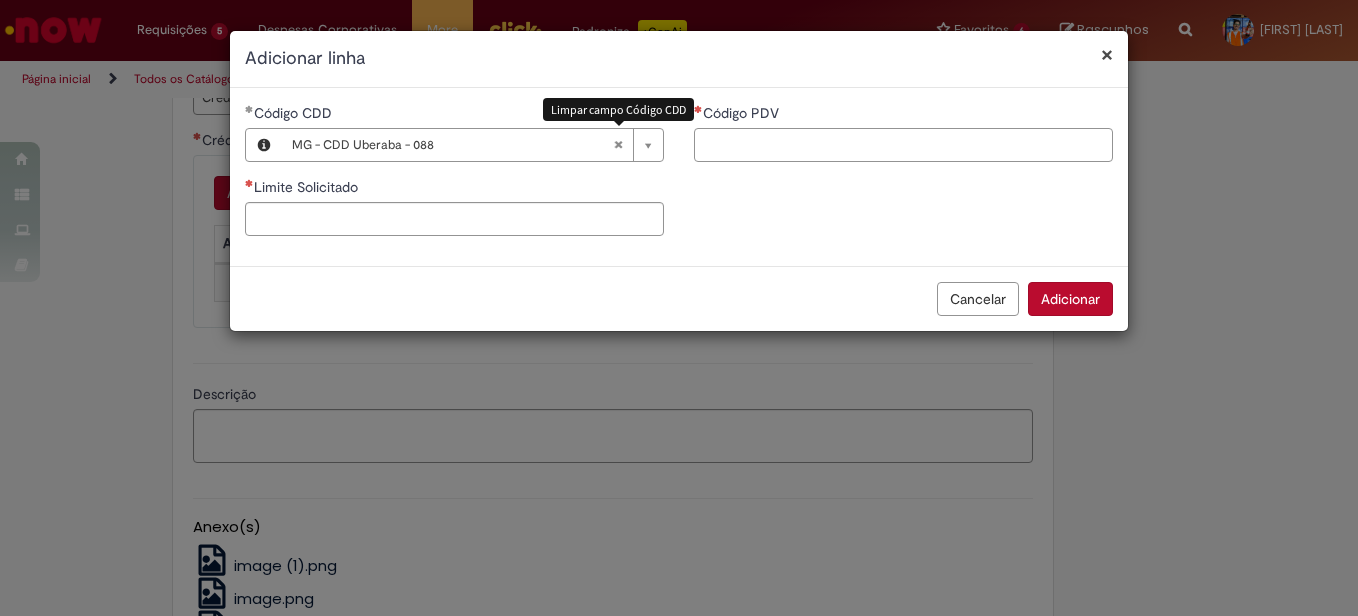 drag, startPoint x: 721, startPoint y: 140, endPoint x: 767, endPoint y: 137, distance: 46.09772 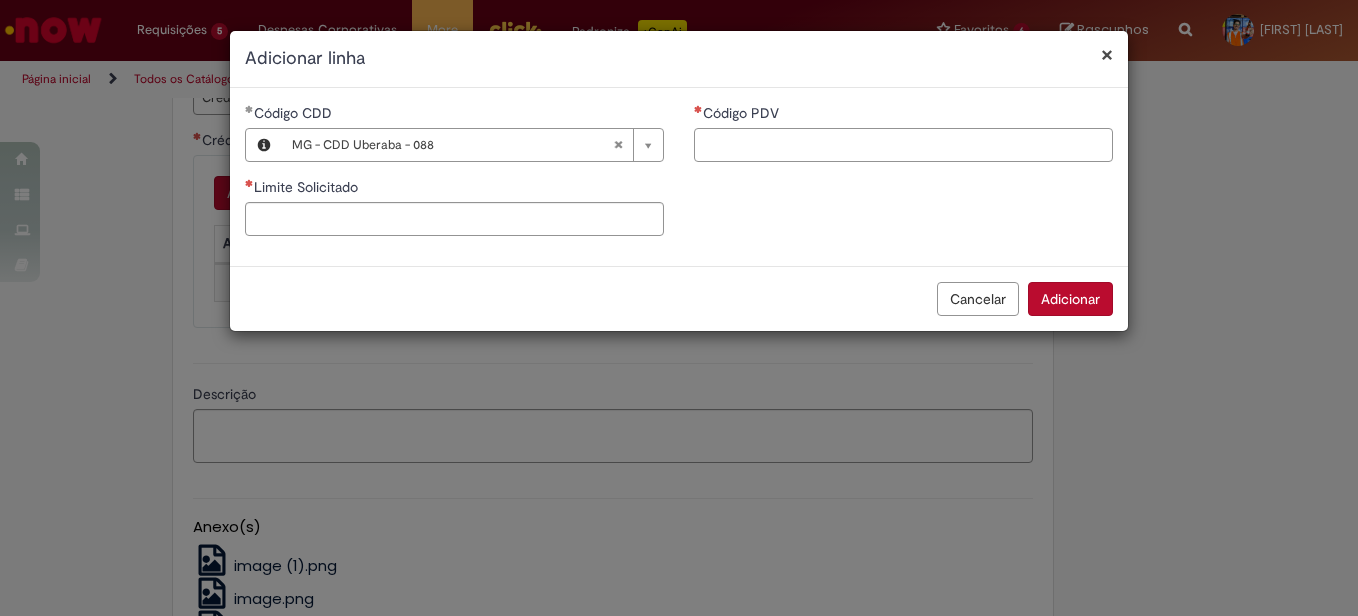 paste on "*****" 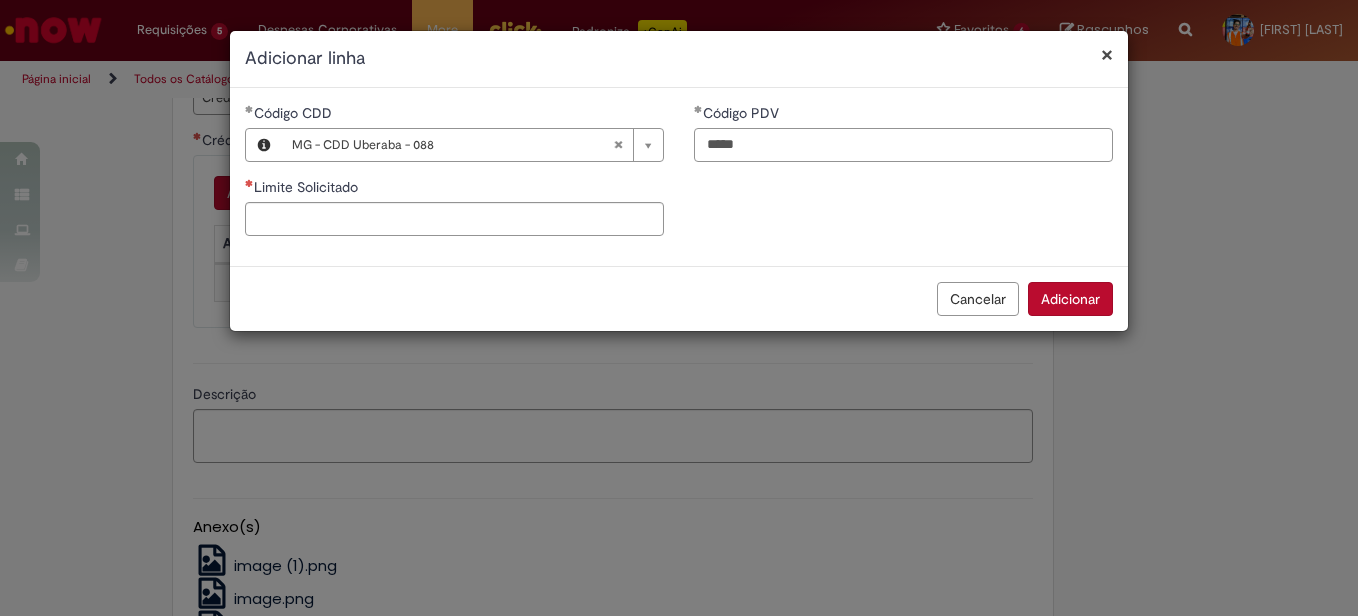 click on "*****" at bounding box center [903, 145] 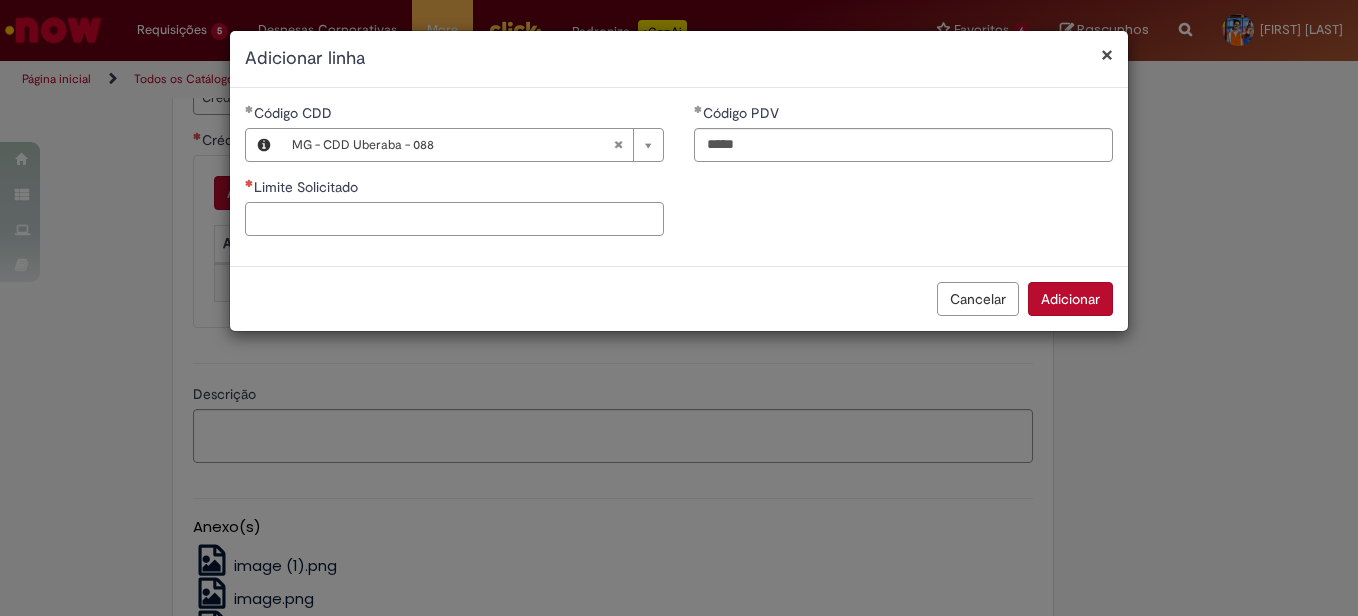 click on "Limite Solicitado" at bounding box center [454, 219] 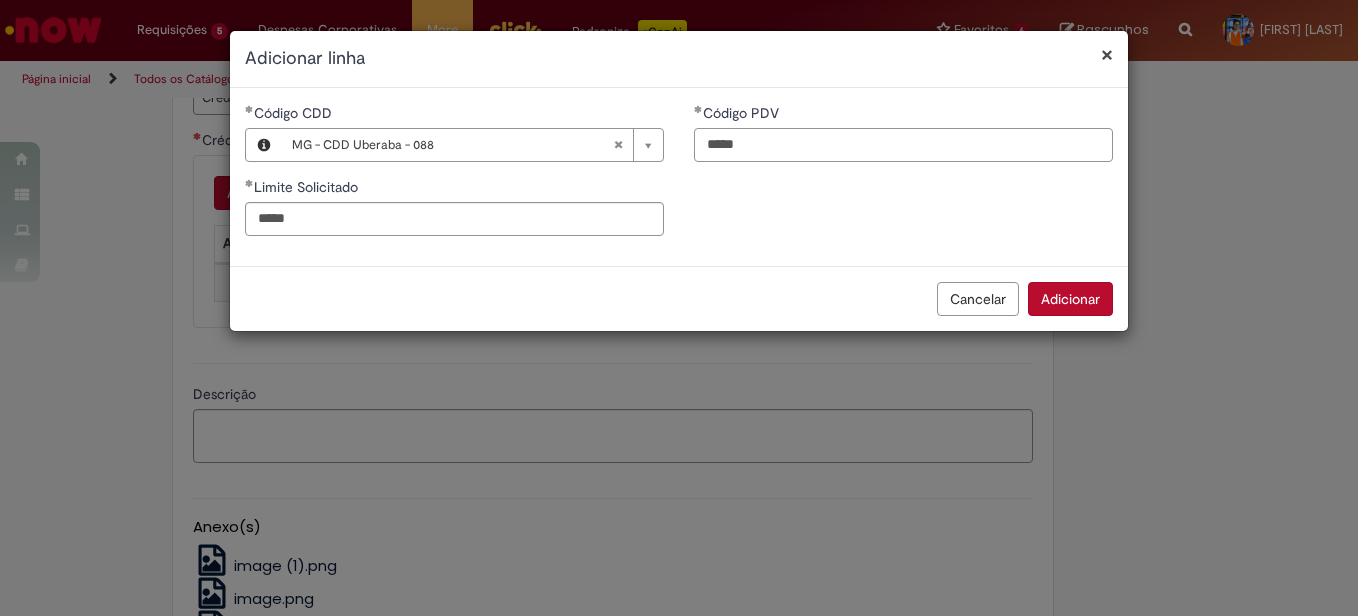type on "*********" 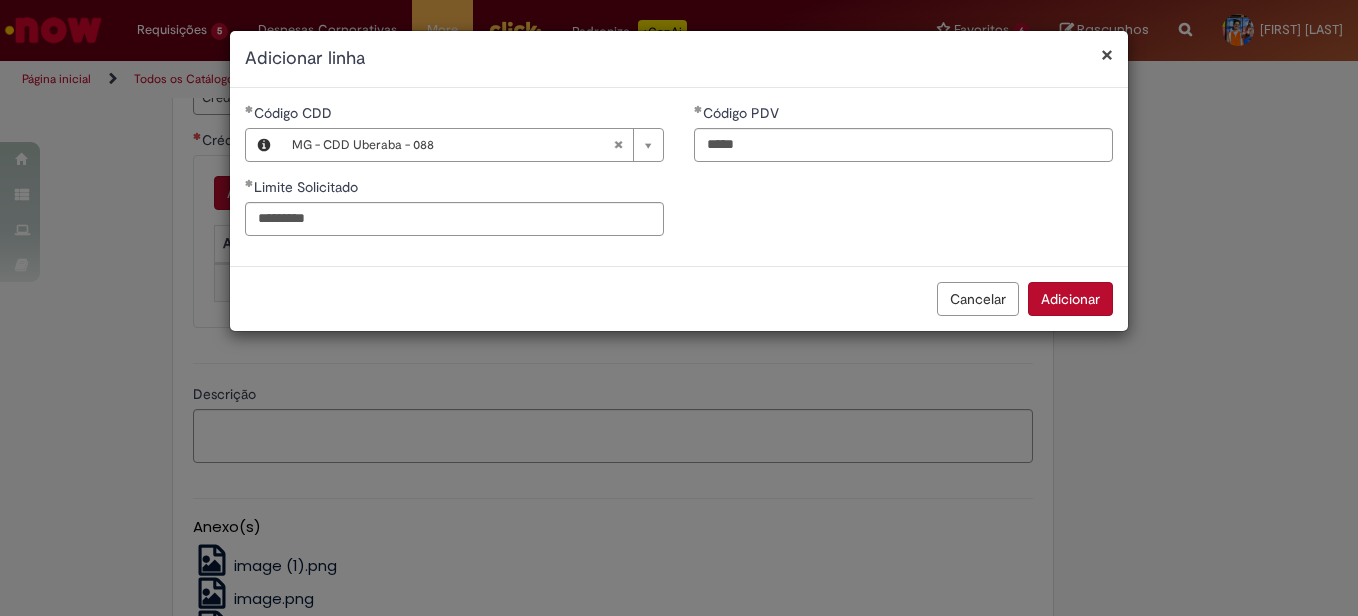 type 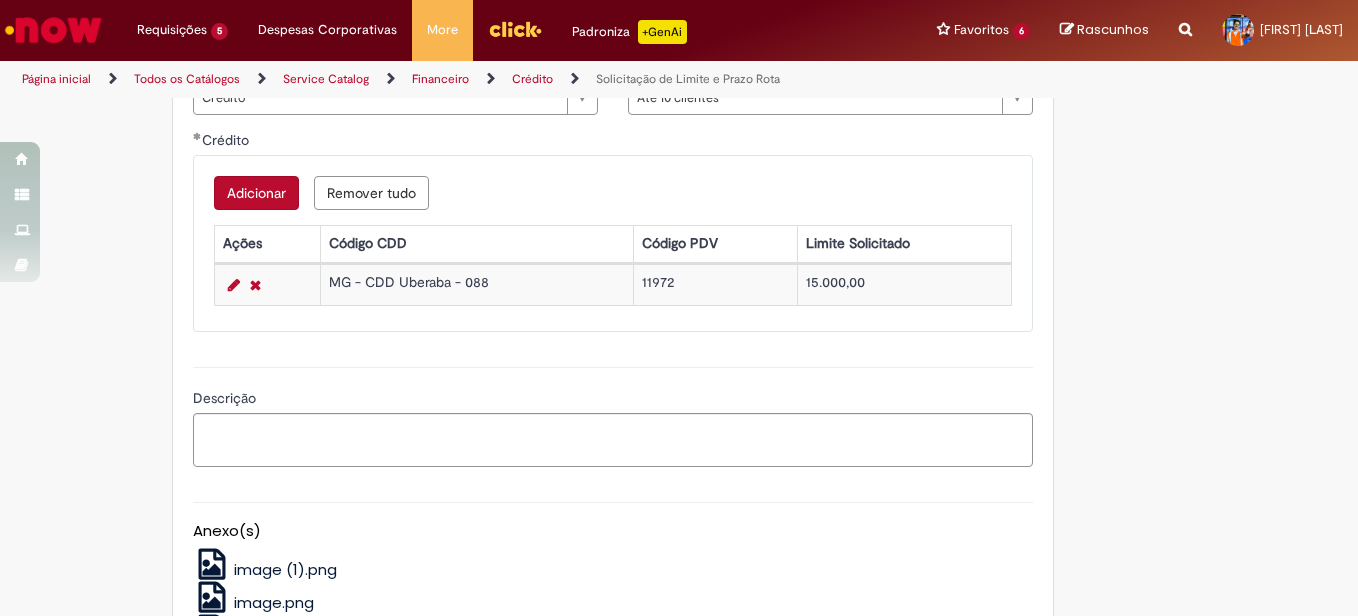 scroll, scrollTop: 1117, scrollLeft: 0, axis: vertical 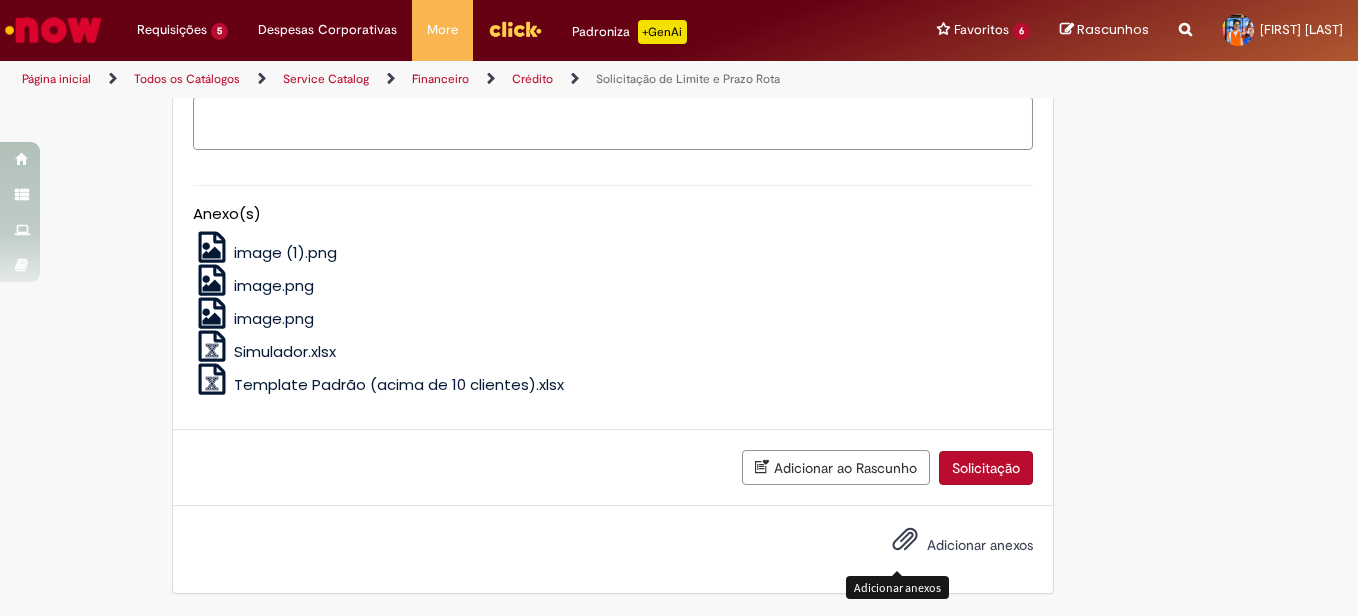 click on "Adicionar anexos" at bounding box center (905, 544) 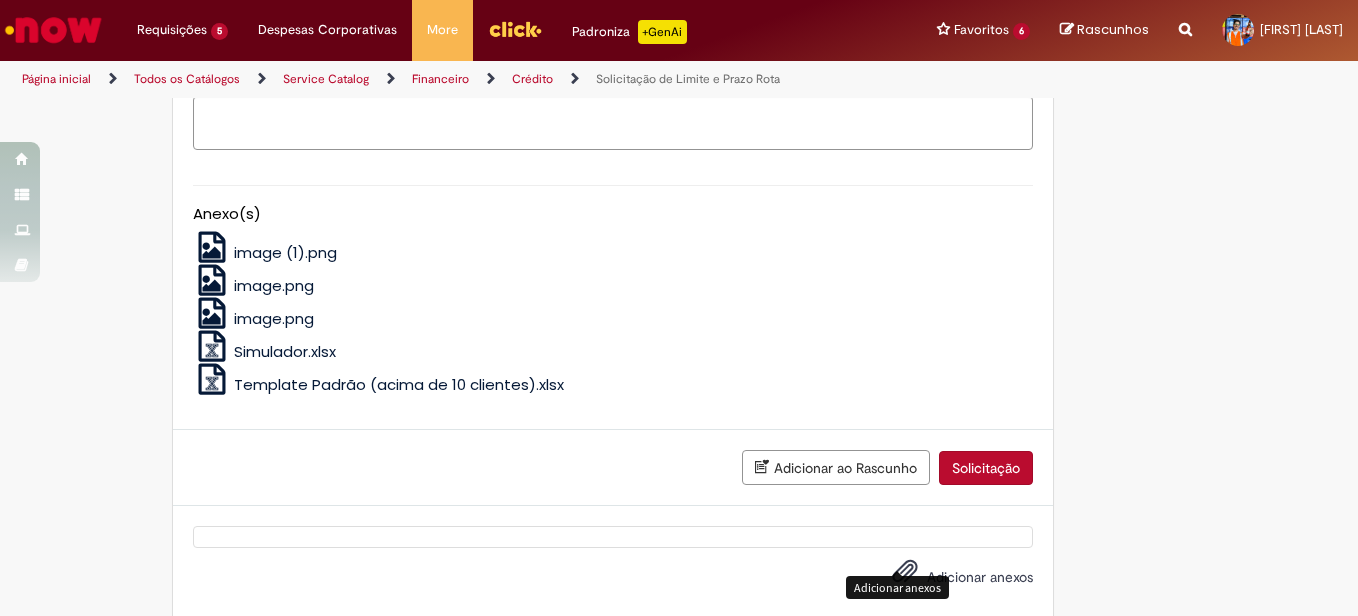 scroll, scrollTop: 717, scrollLeft: 0, axis: vertical 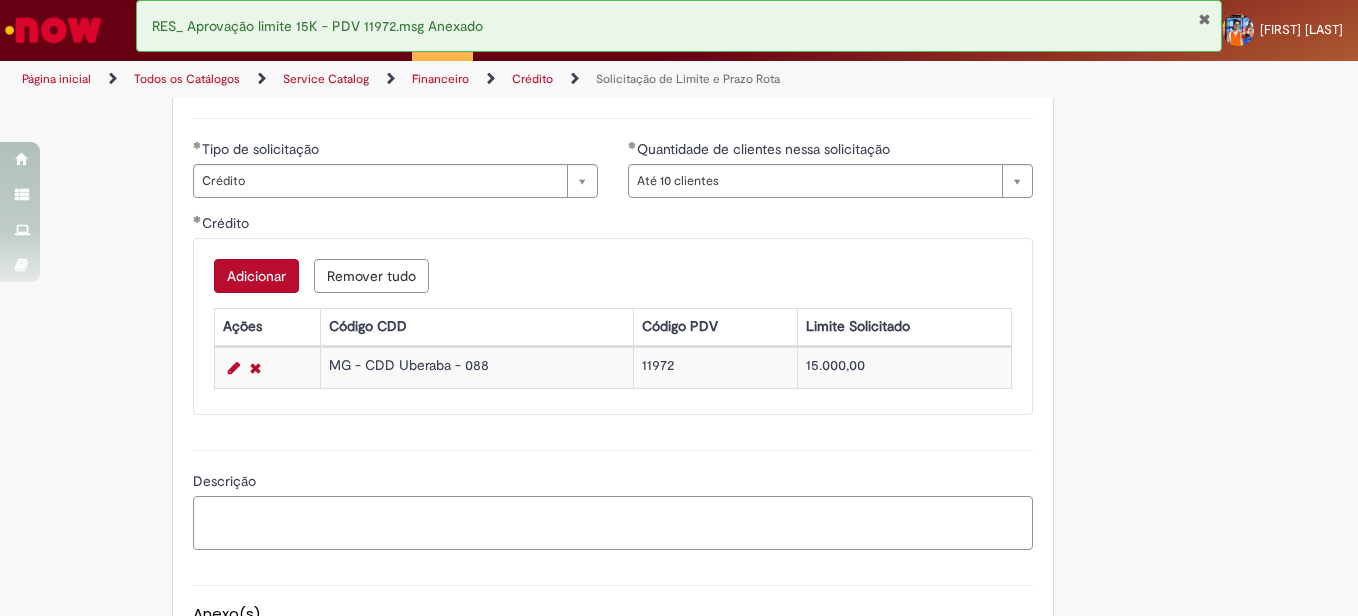 click on "Descrição" at bounding box center [613, 523] 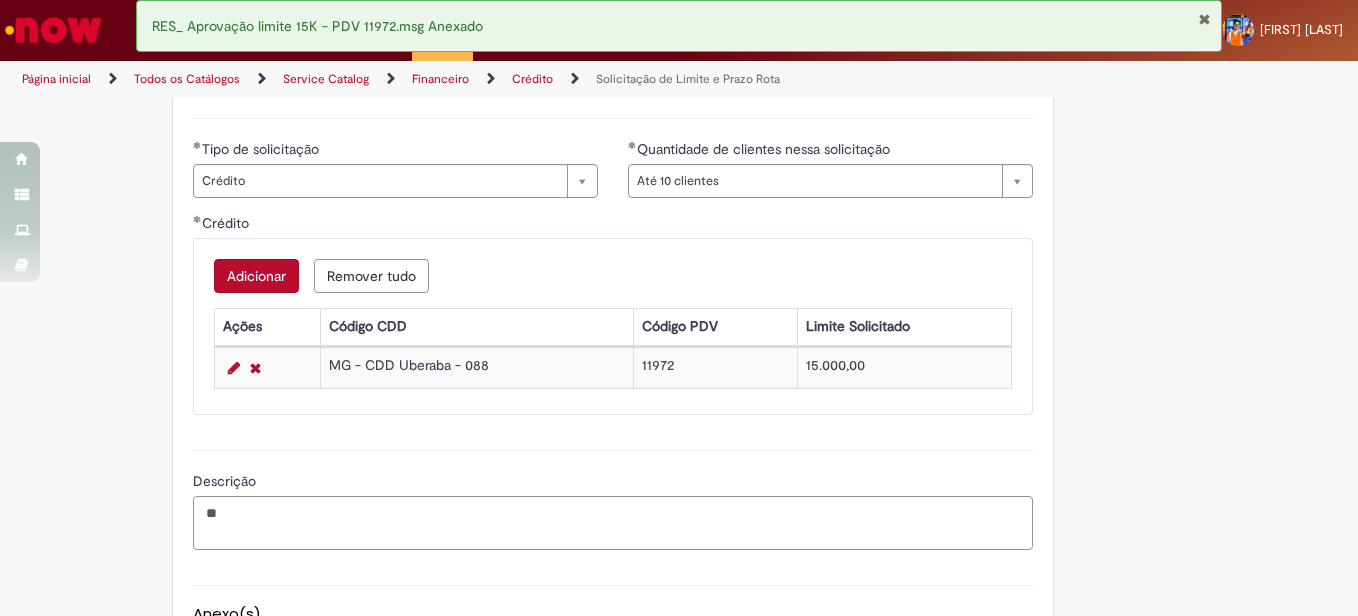type on "*" 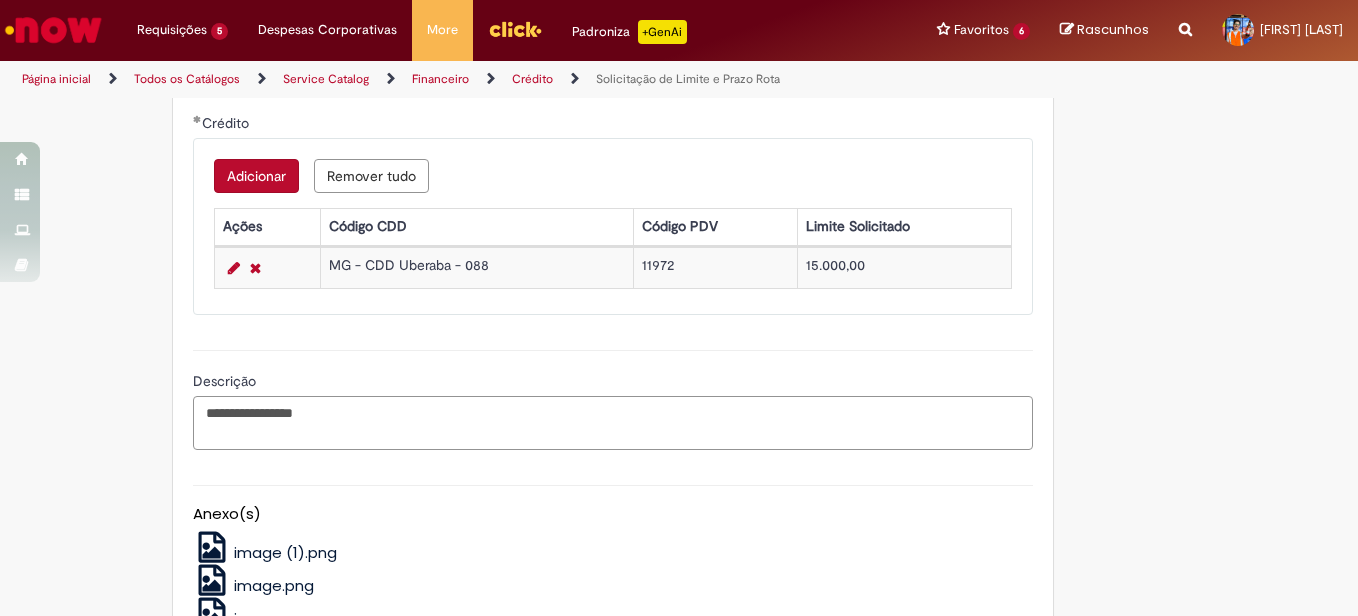 scroll, scrollTop: 1189, scrollLeft: 0, axis: vertical 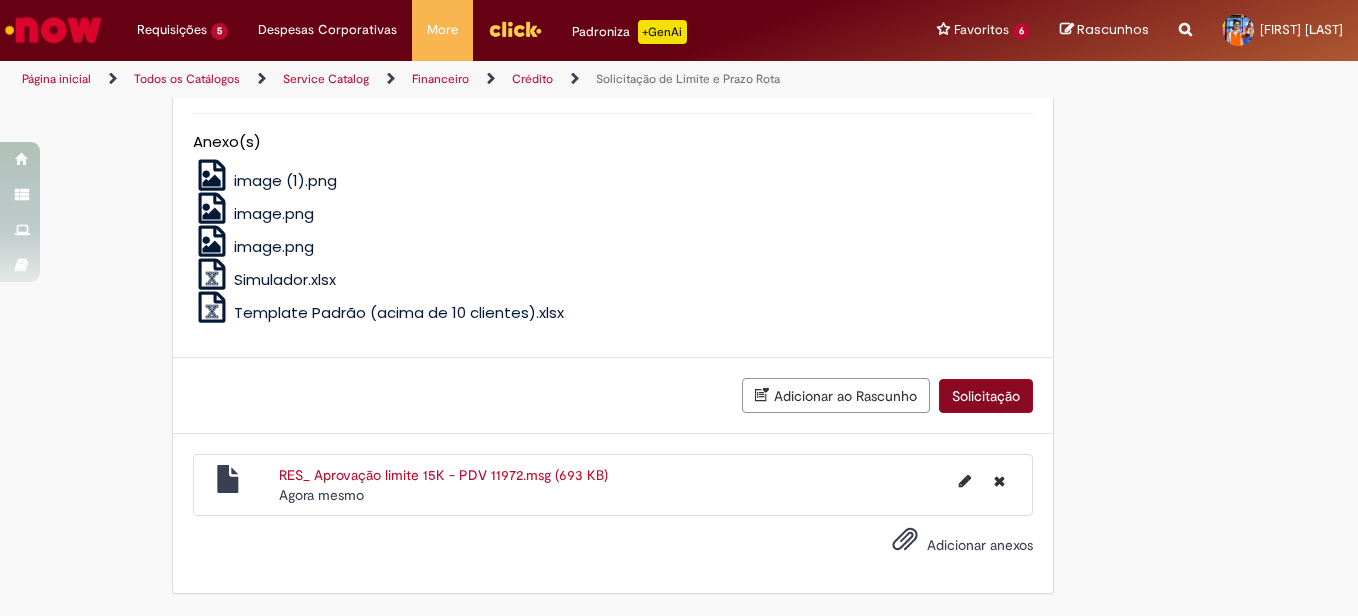 type on "**********" 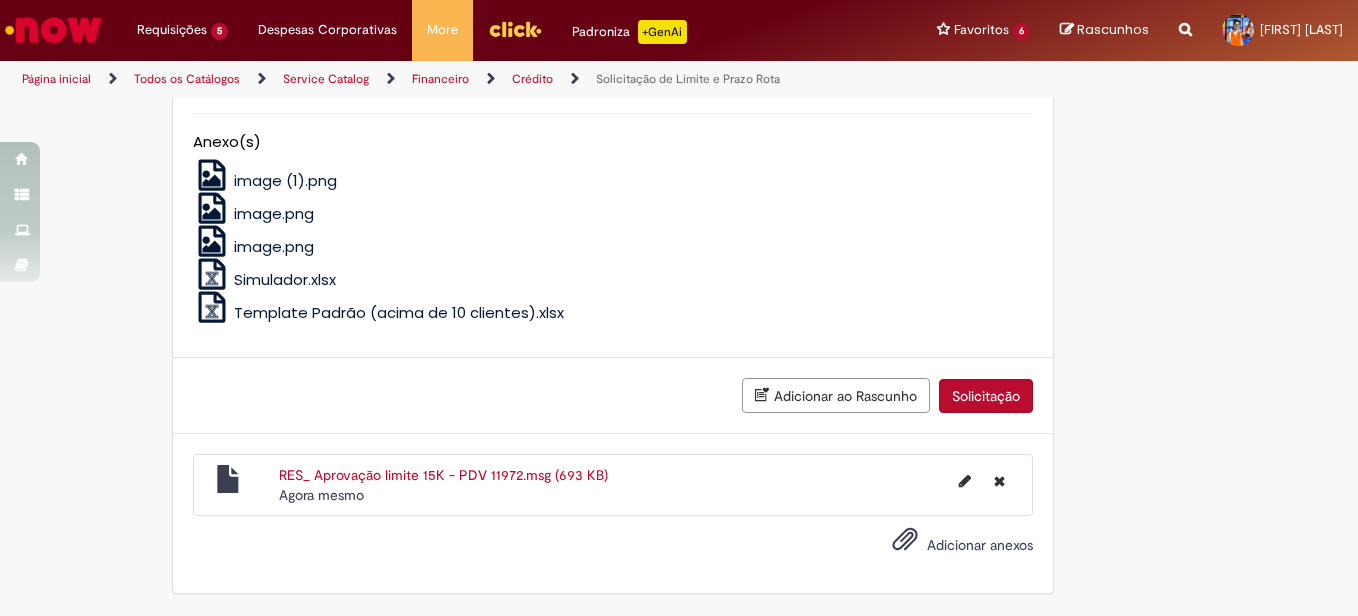 click on "Solicitação" at bounding box center [986, 396] 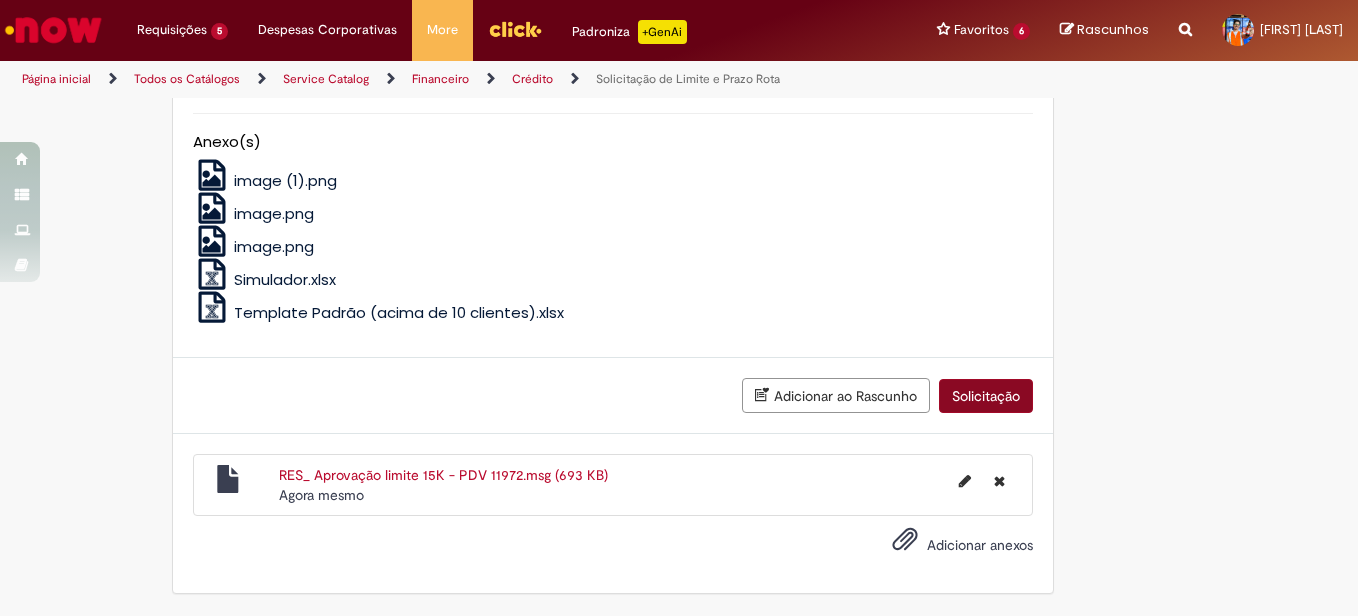 scroll, scrollTop: 1143, scrollLeft: 0, axis: vertical 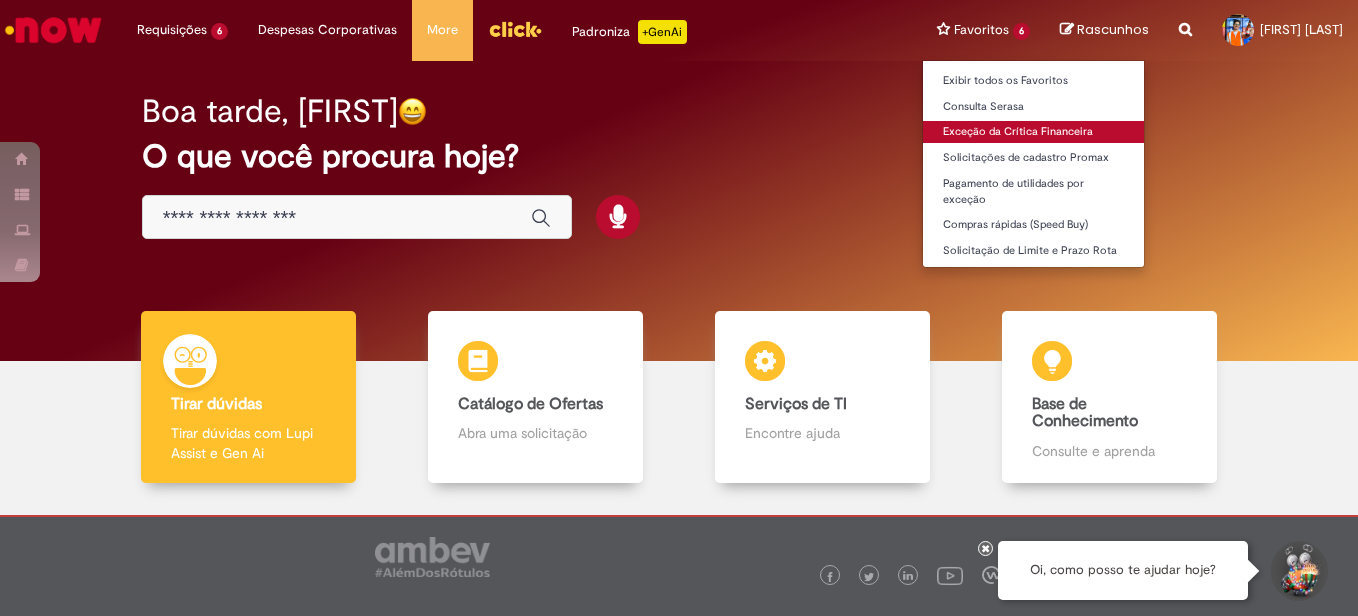 click on "Exceção da Crítica Financeira" at bounding box center (1033, 132) 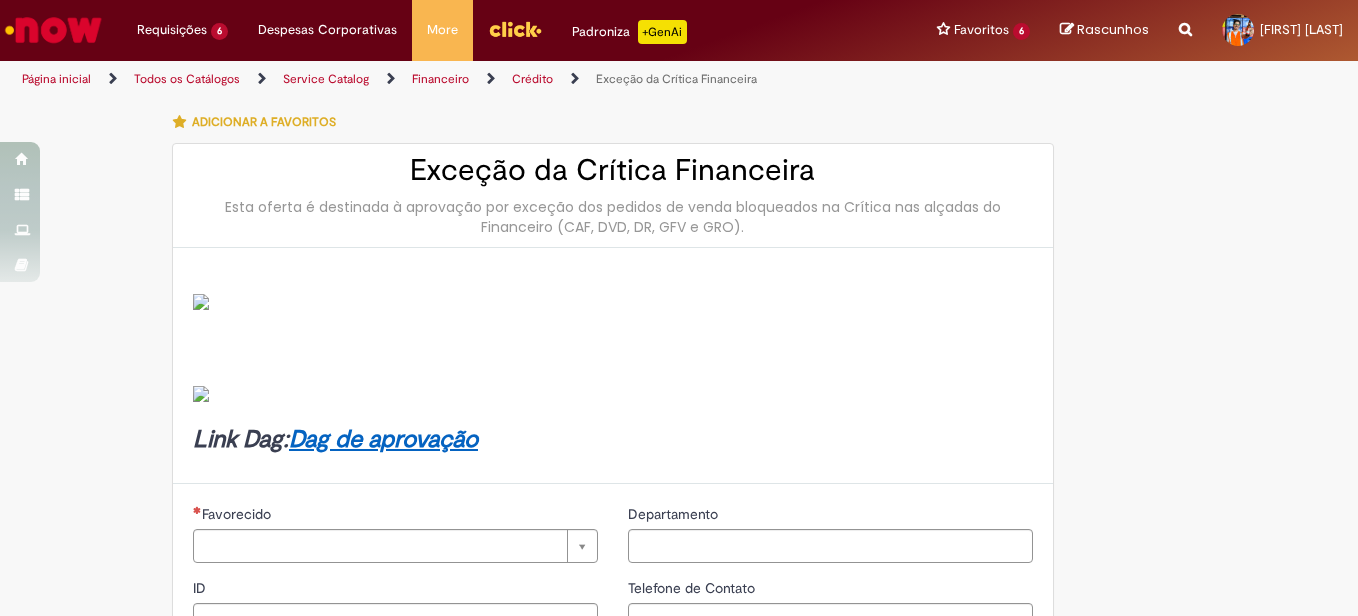 type on "********" 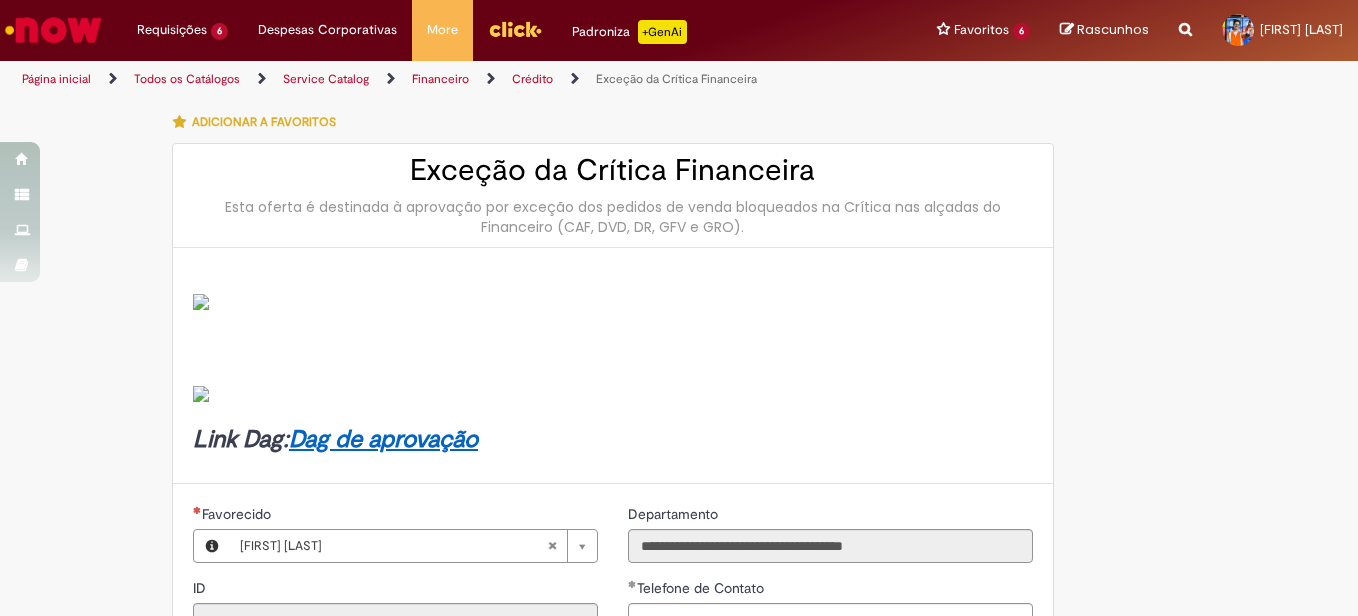 type on "**********" 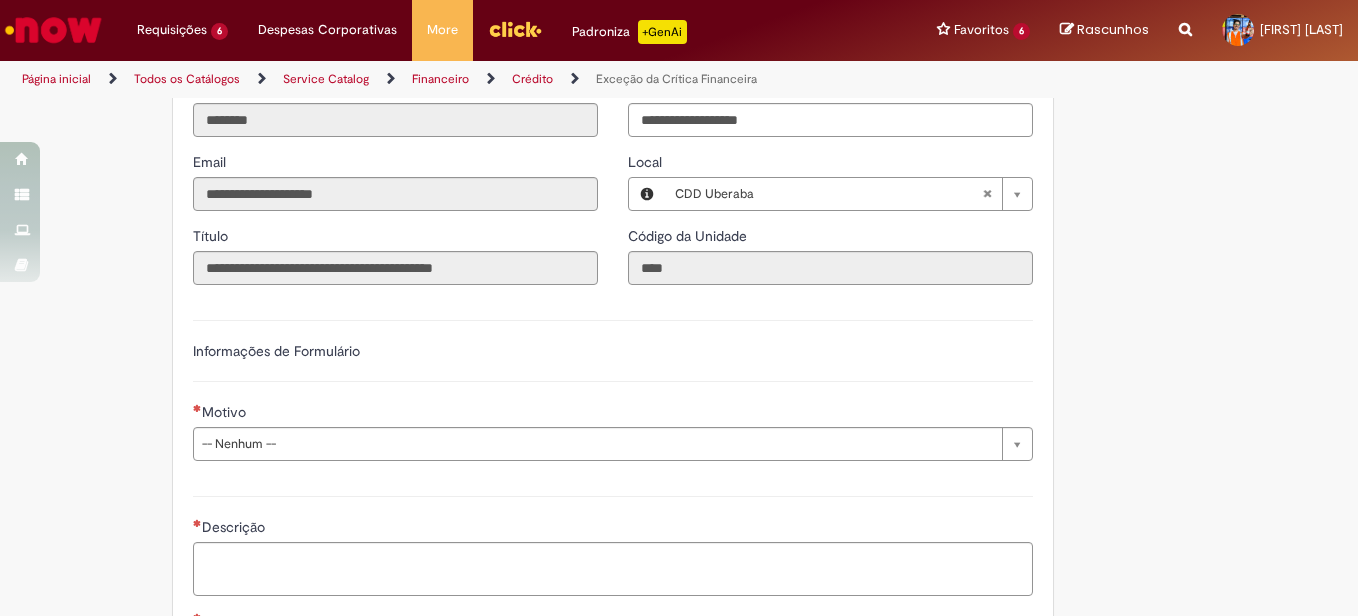 scroll, scrollTop: 700, scrollLeft: 0, axis: vertical 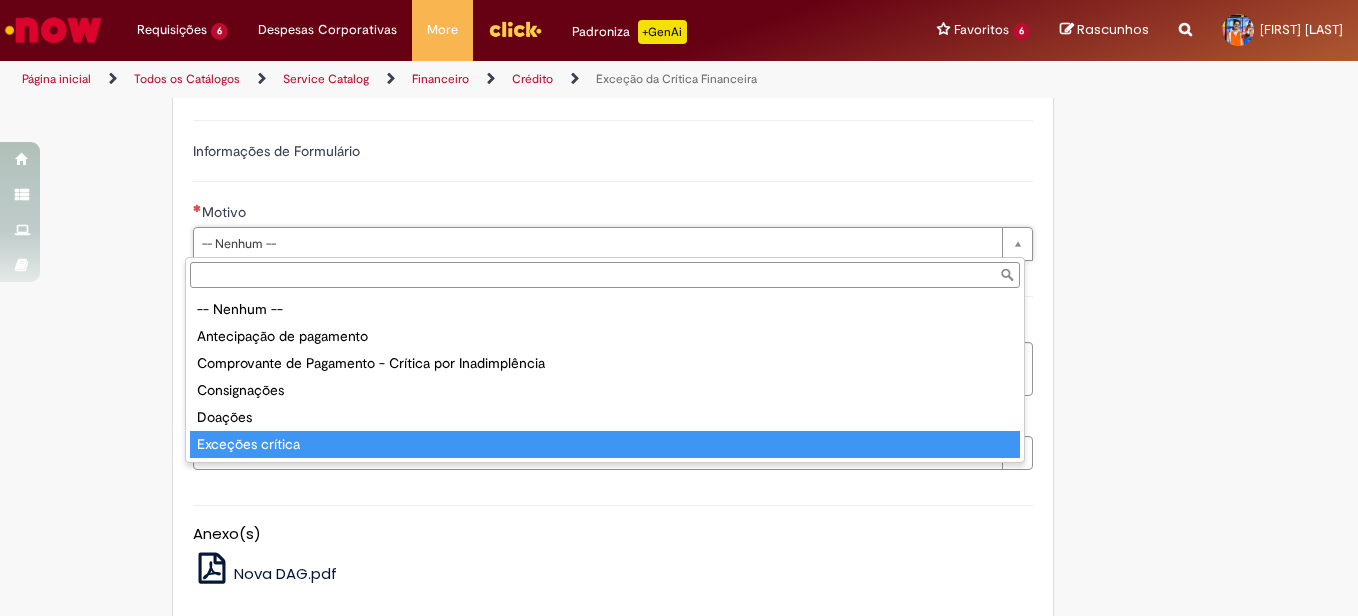 type on "**********" 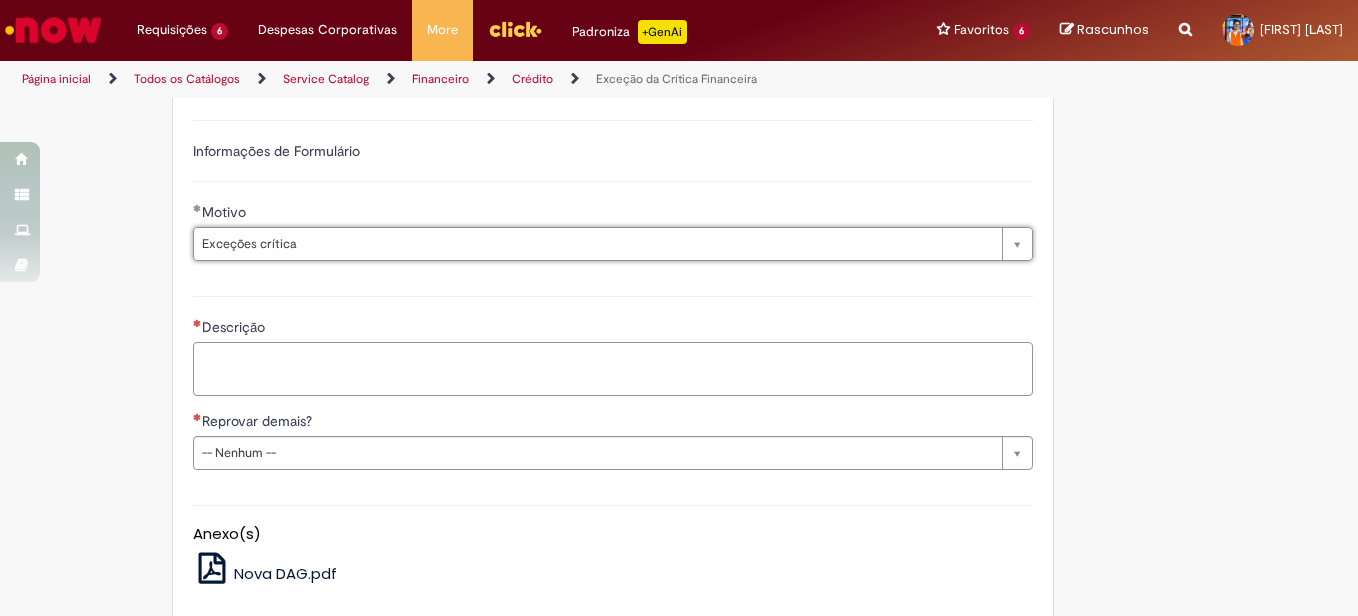 click on "Descrição" at bounding box center (613, 369) 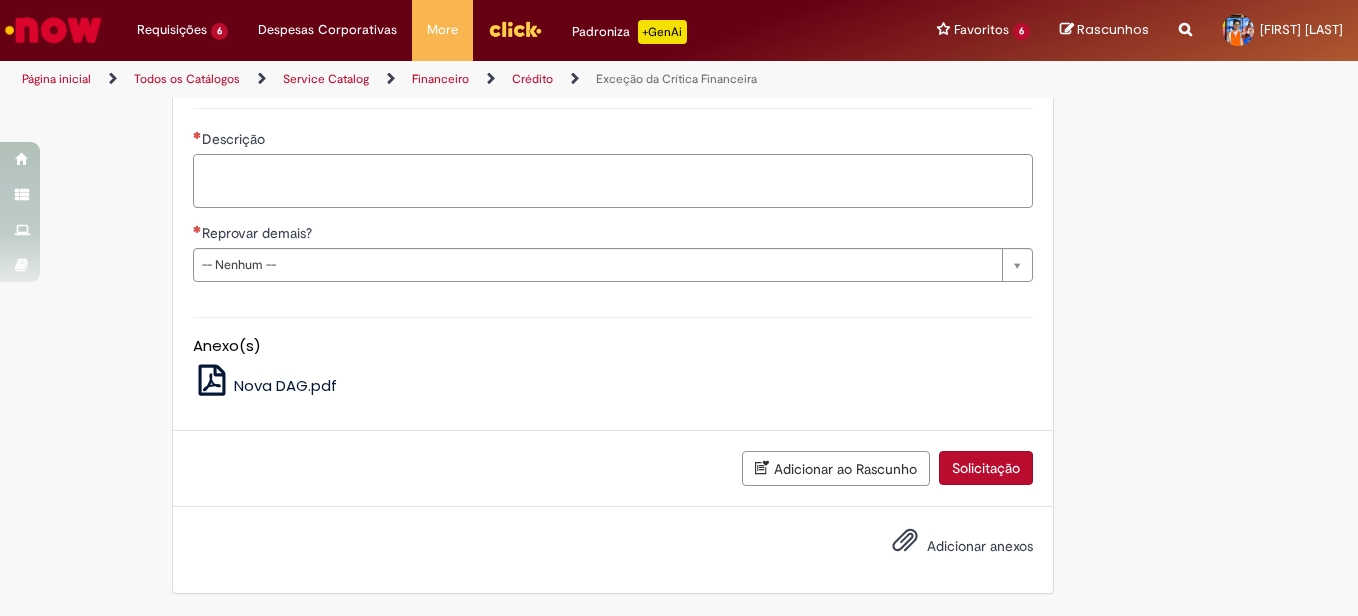scroll, scrollTop: 688, scrollLeft: 0, axis: vertical 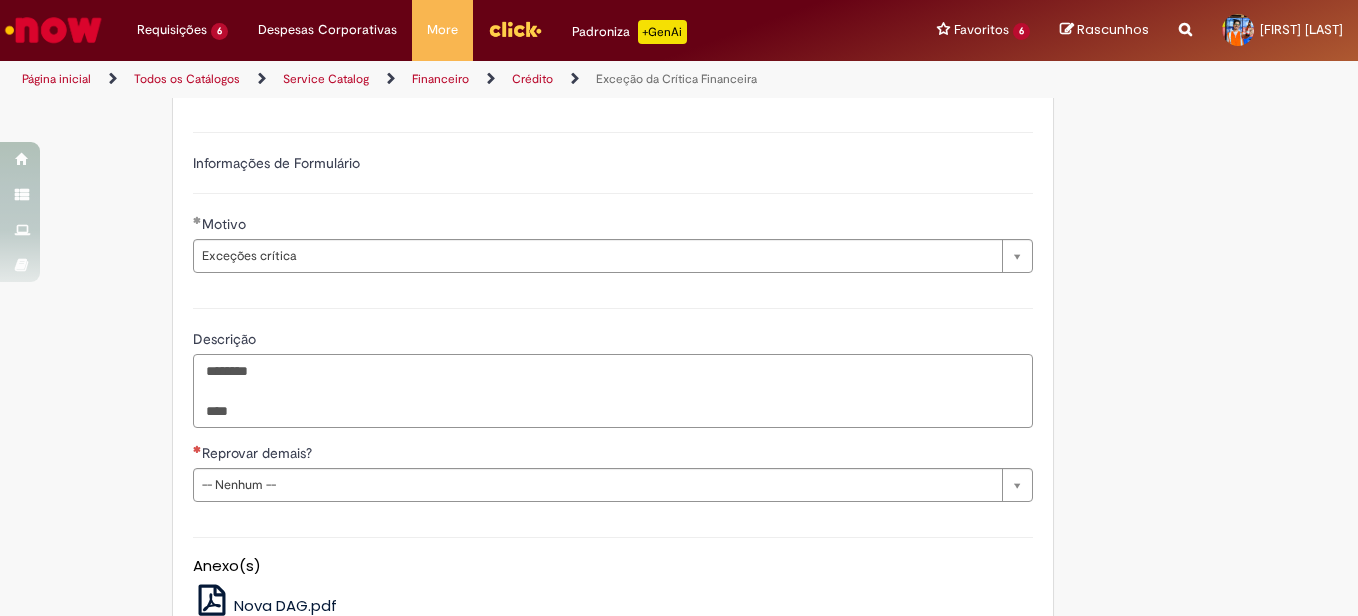paste on "**********" 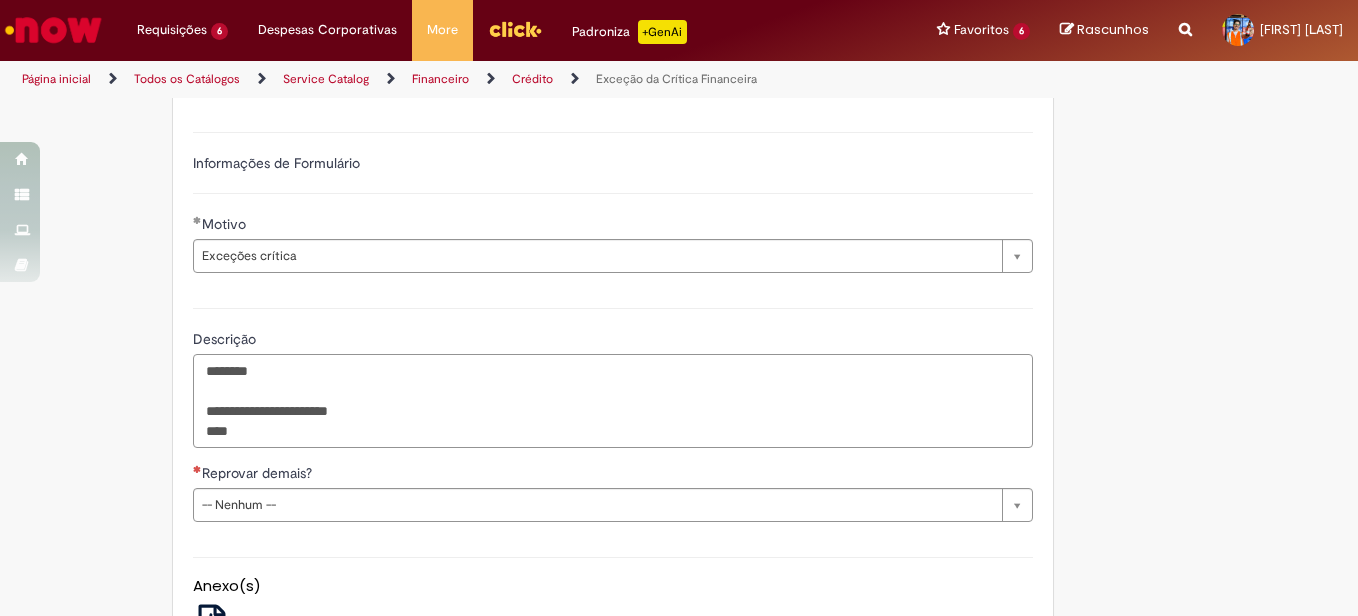 type on "**********" 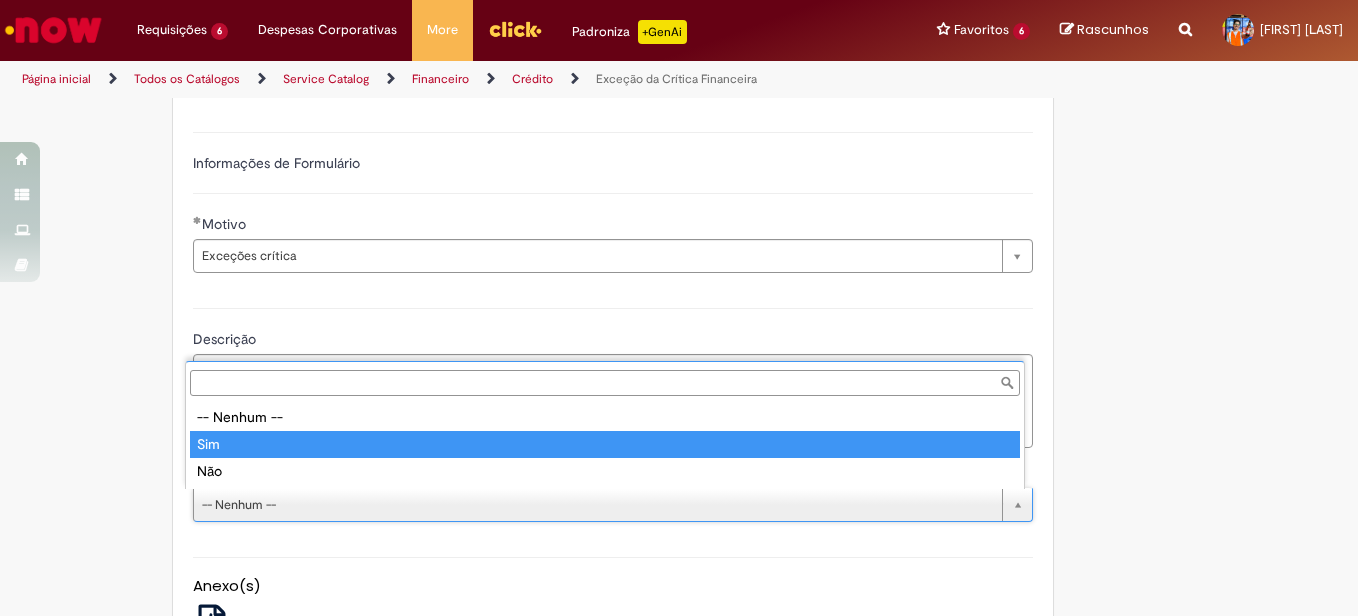 type on "***" 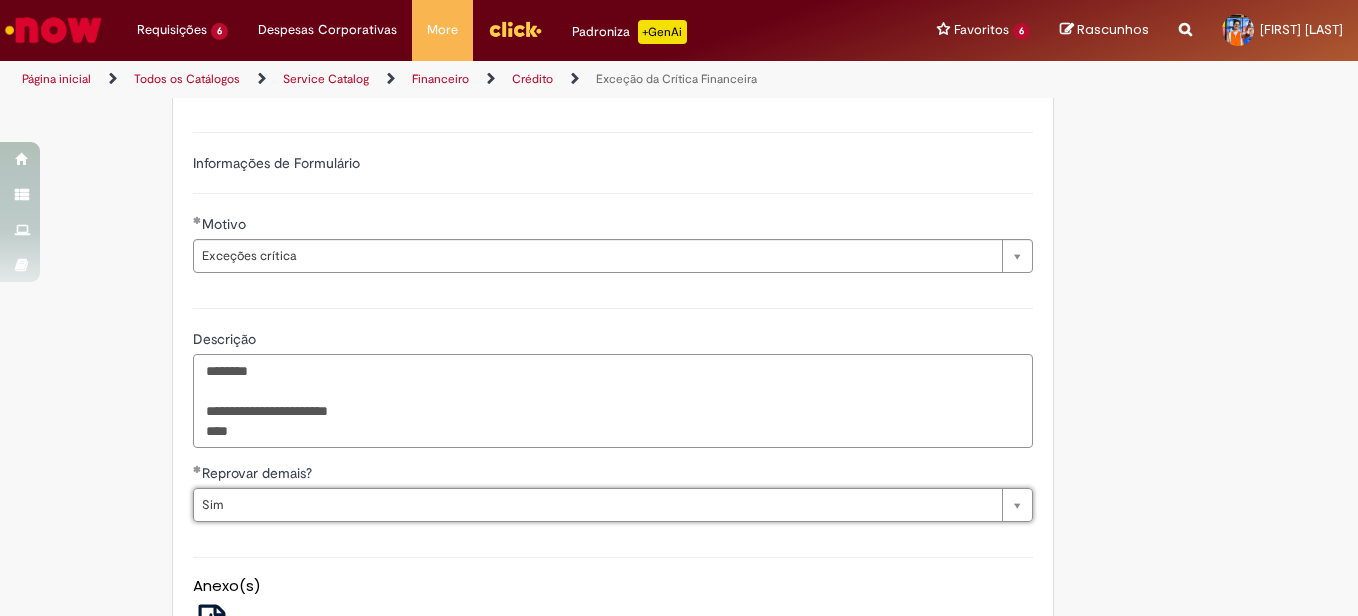 click on "**********" at bounding box center (613, 401) 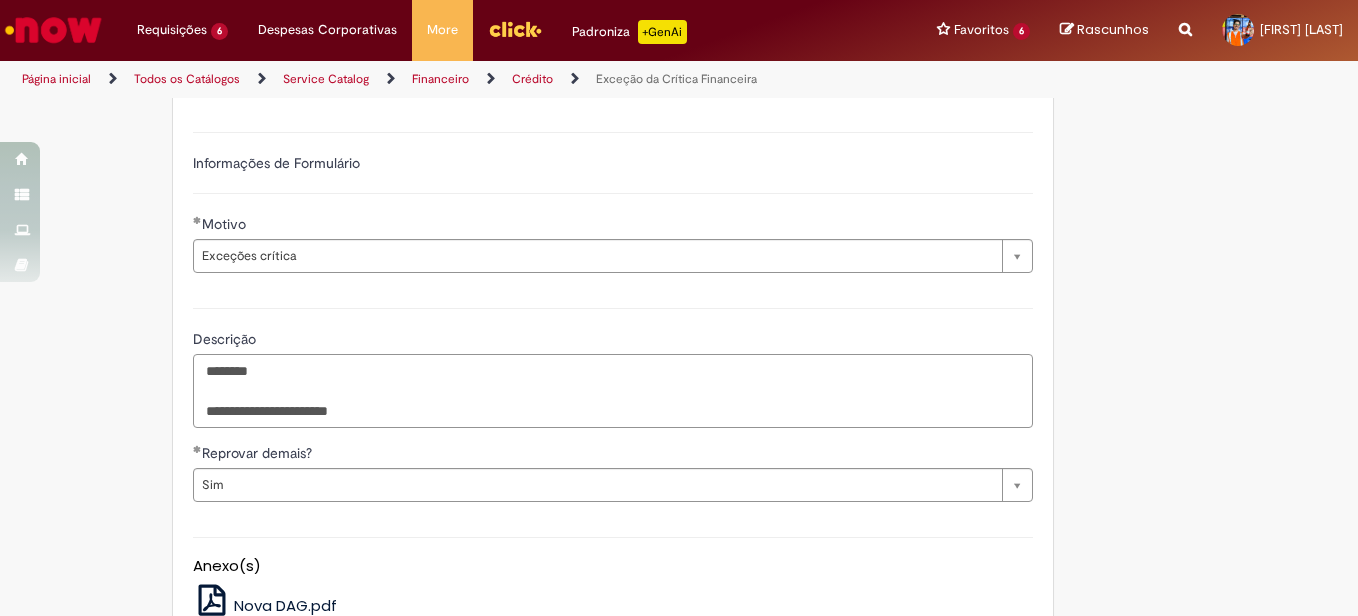 scroll, scrollTop: 908, scrollLeft: 0, axis: vertical 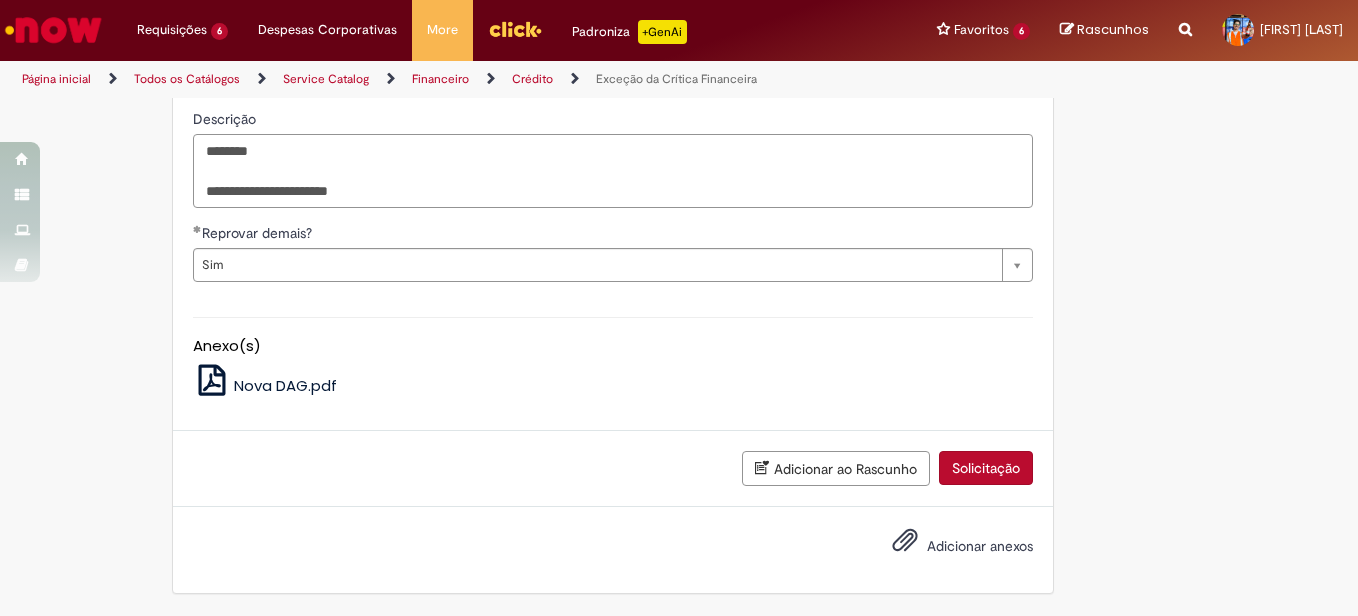 click on "**********" at bounding box center [613, 171] 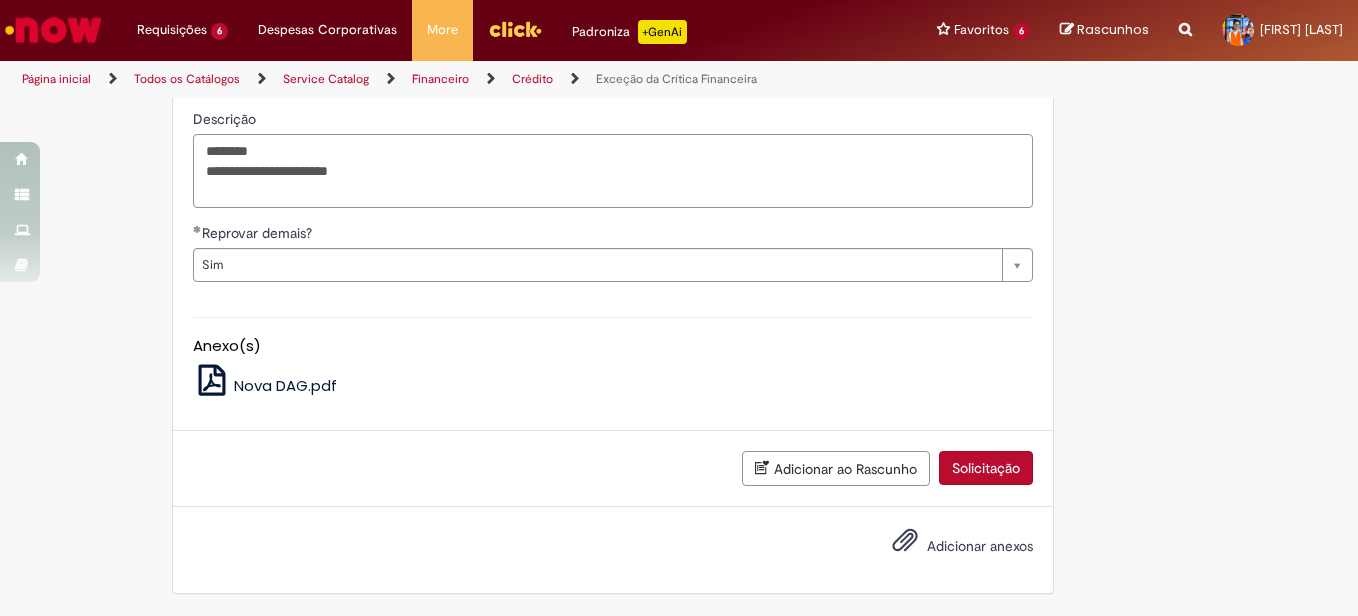 scroll, scrollTop: 888, scrollLeft: 0, axis: vertical 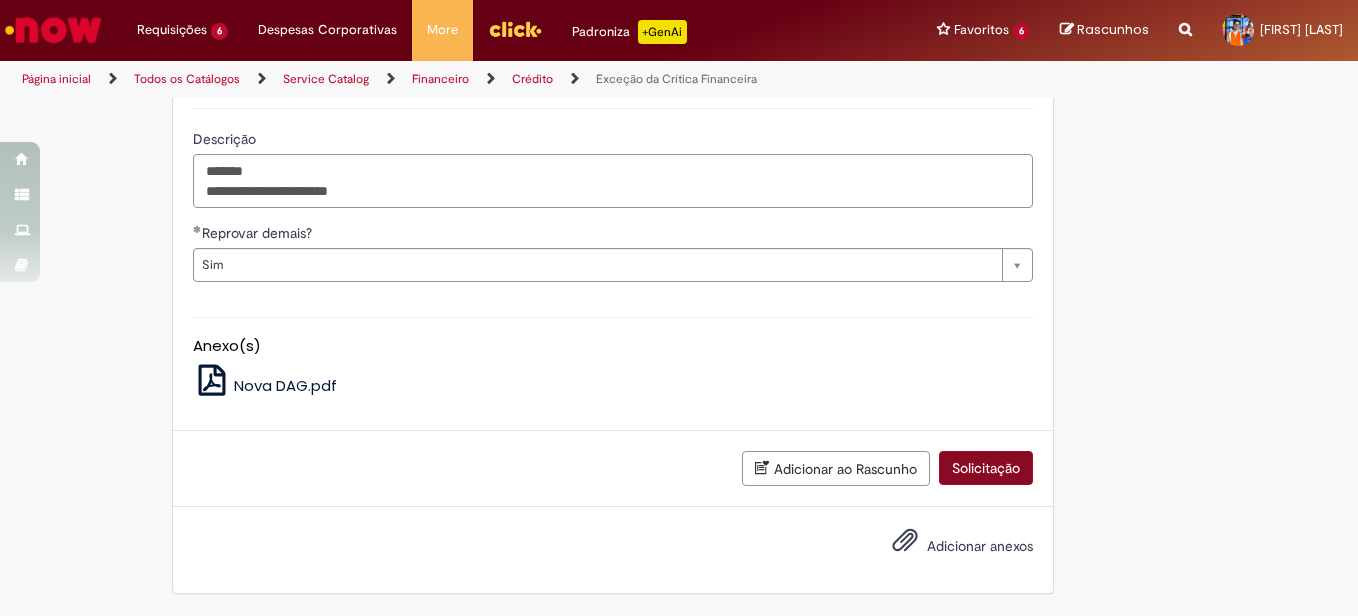 type on "**********" 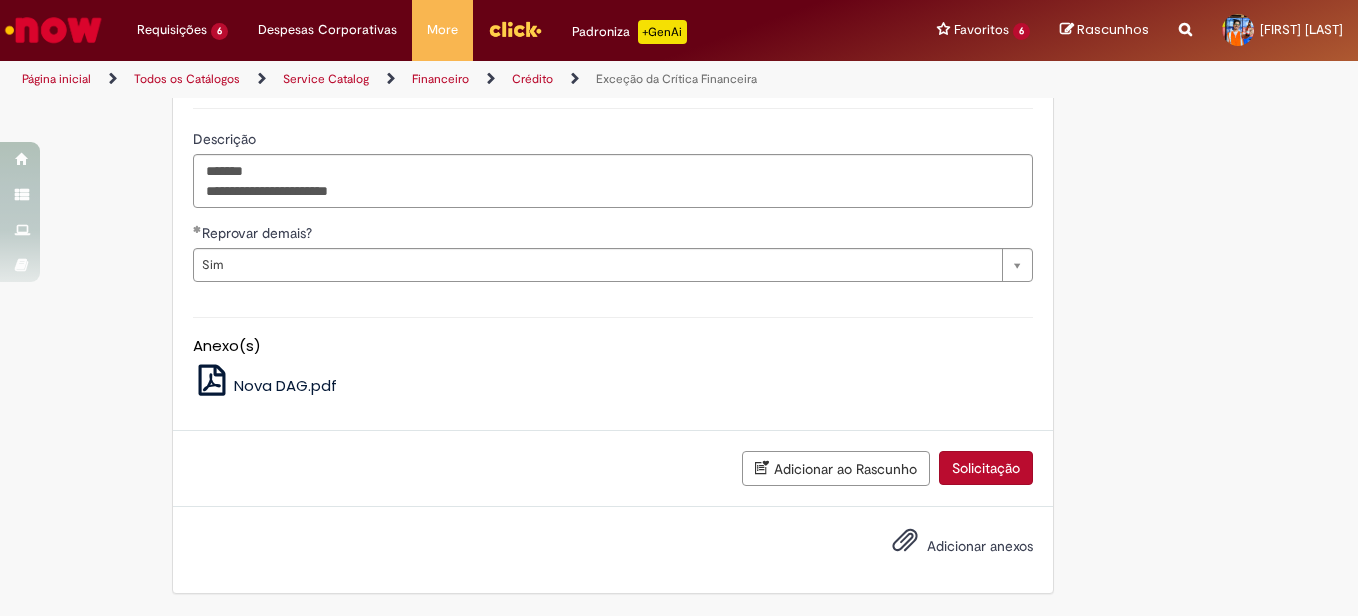 click on "Solicitação" at bounding box center [986, 468] 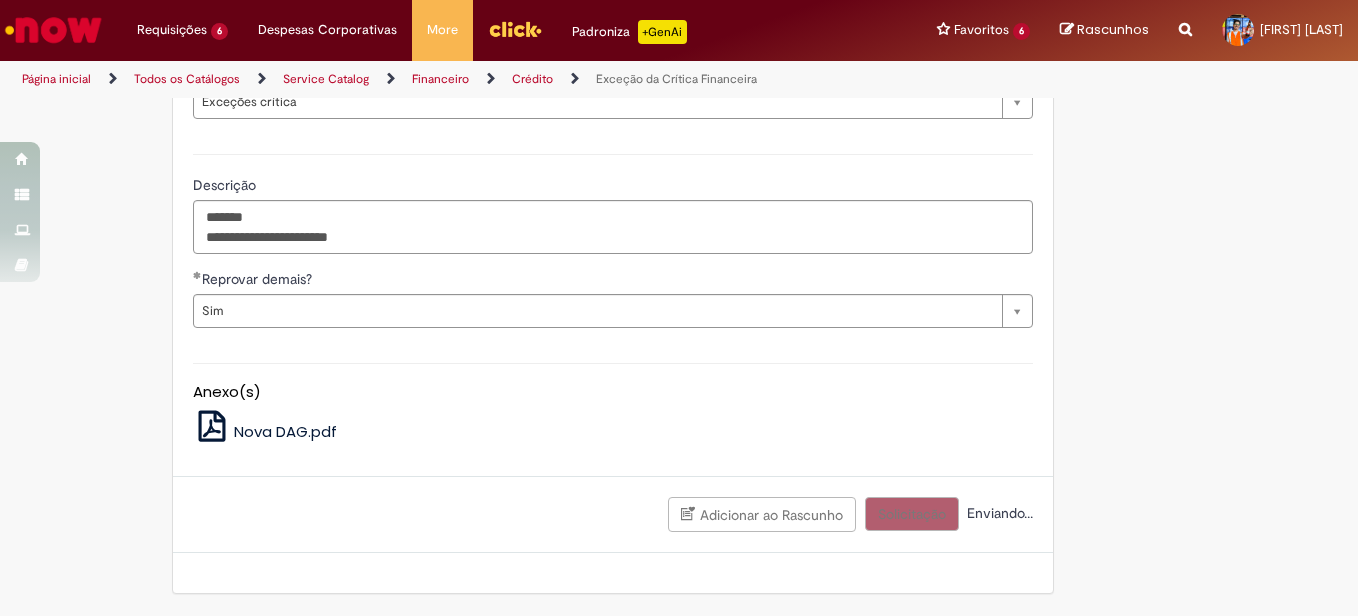 scroll, scrollTop: 842, scrollLeft: 0, axis: vertical 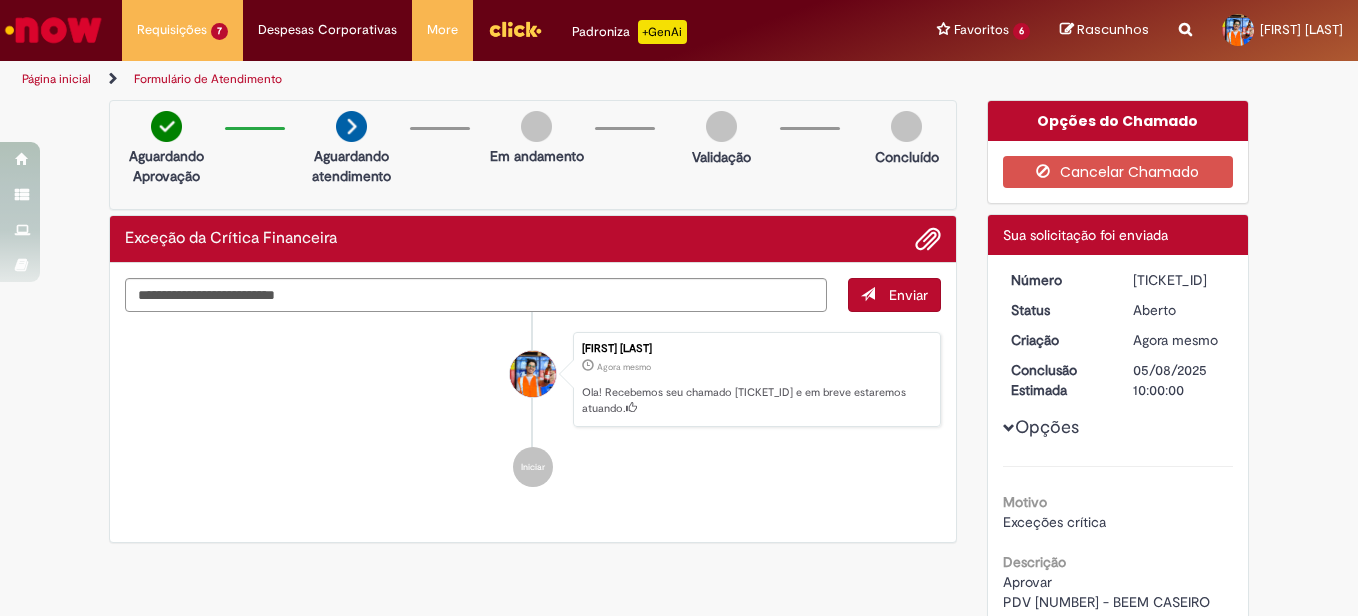 click on "[TICKET_ID]" at bounding box center (1179, 280) 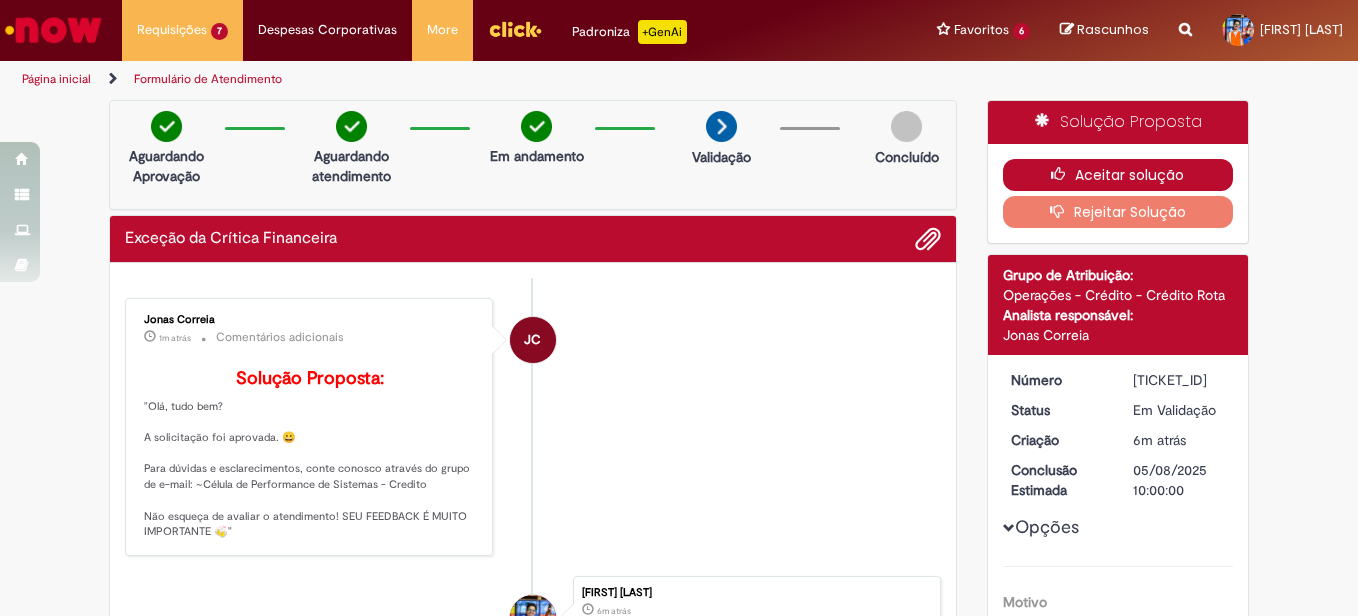click on "Aceitar solução" at bounding box center [1118, 175] 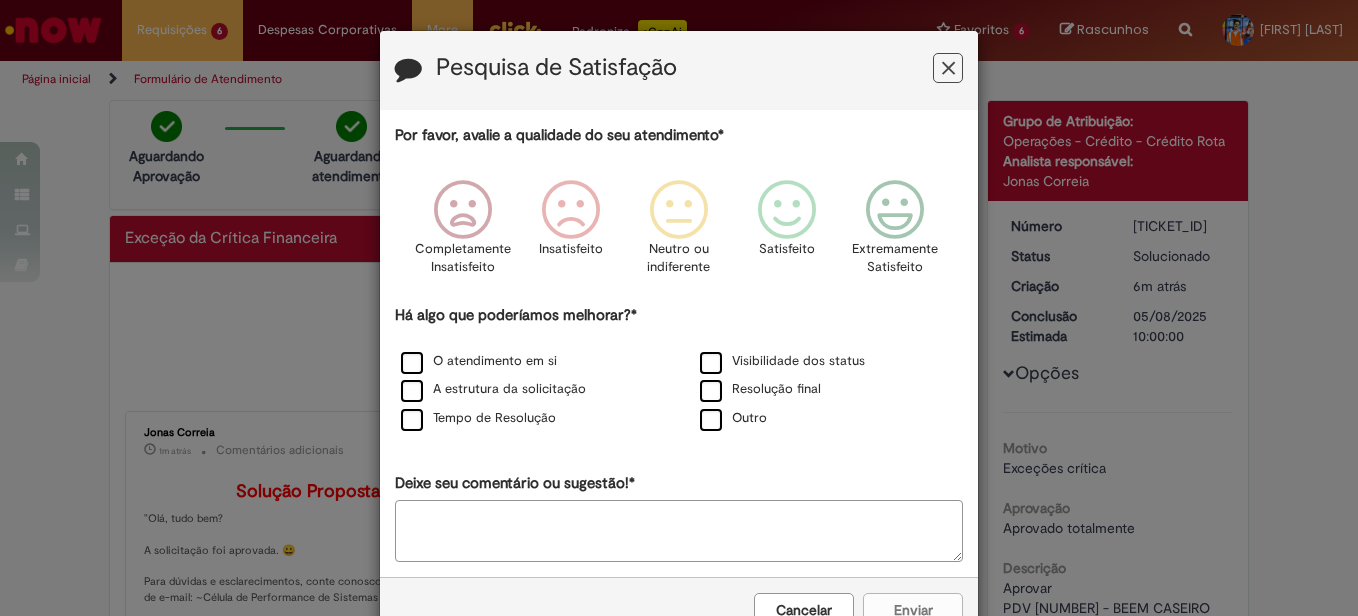 click at bounding box center (948, 68) 